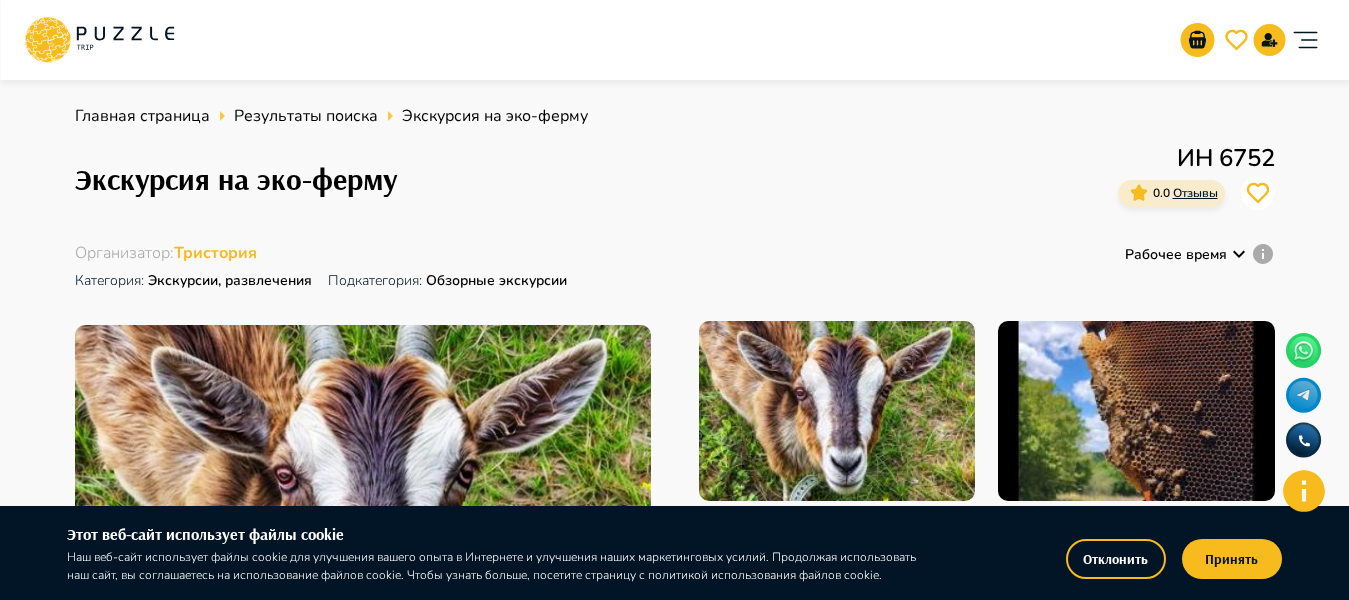 scroll, scrollTop: 0, scrollLeft: 0, axis: both 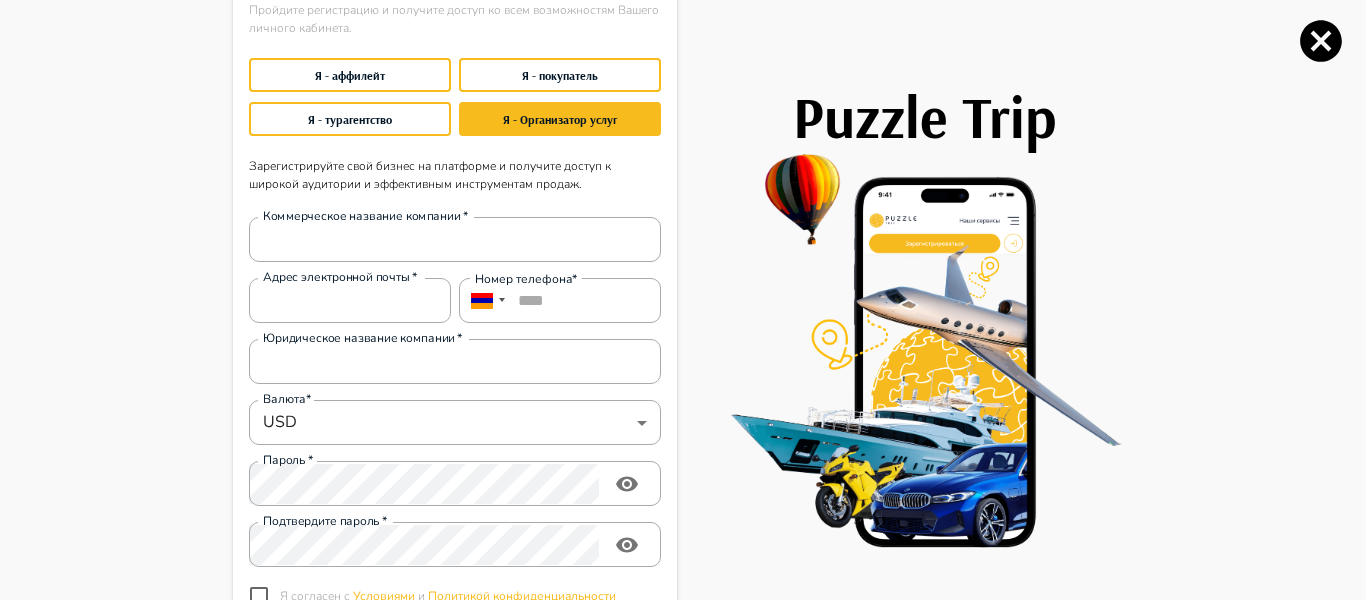 click on "Зарегистрироваться Пройдите регистрацию и получите доступ ко всем возможностям Вашего личного кабинета. Я - аффилейт Я - покупатель Я - турагентство Я - Организатор услуг Зарегистрируйте свой бизнес на платформе и получите доступ к широкой аудитории и эффективным инструментам продаж. Коммерческое название компании   * Коммерческое название компании   * Адрес электронной почты   * Адрес электронной почты   * Hомер телефона* **** Юридическое название компании   * Юридическое название компании   * Валюта* USD *** Валюта* Пароль   * Пароль   * Подтвердите пароль" at bounding box center [683, 300] 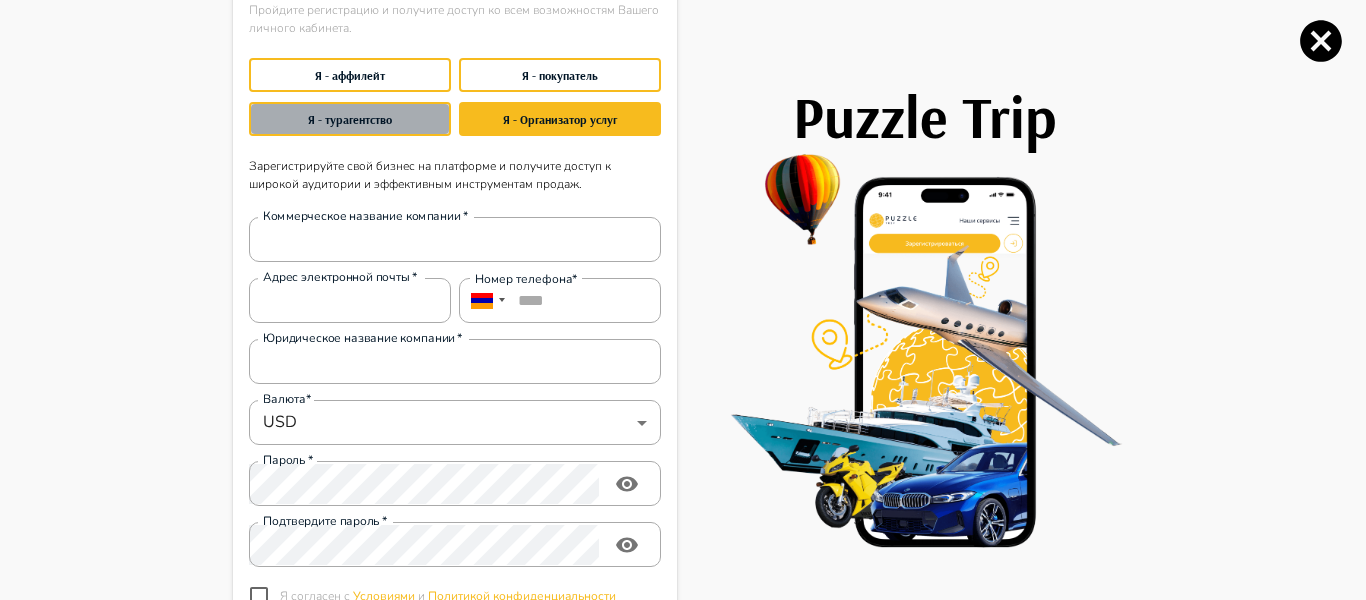 click on "Я - турагентство" at bounding box center (350, 119) 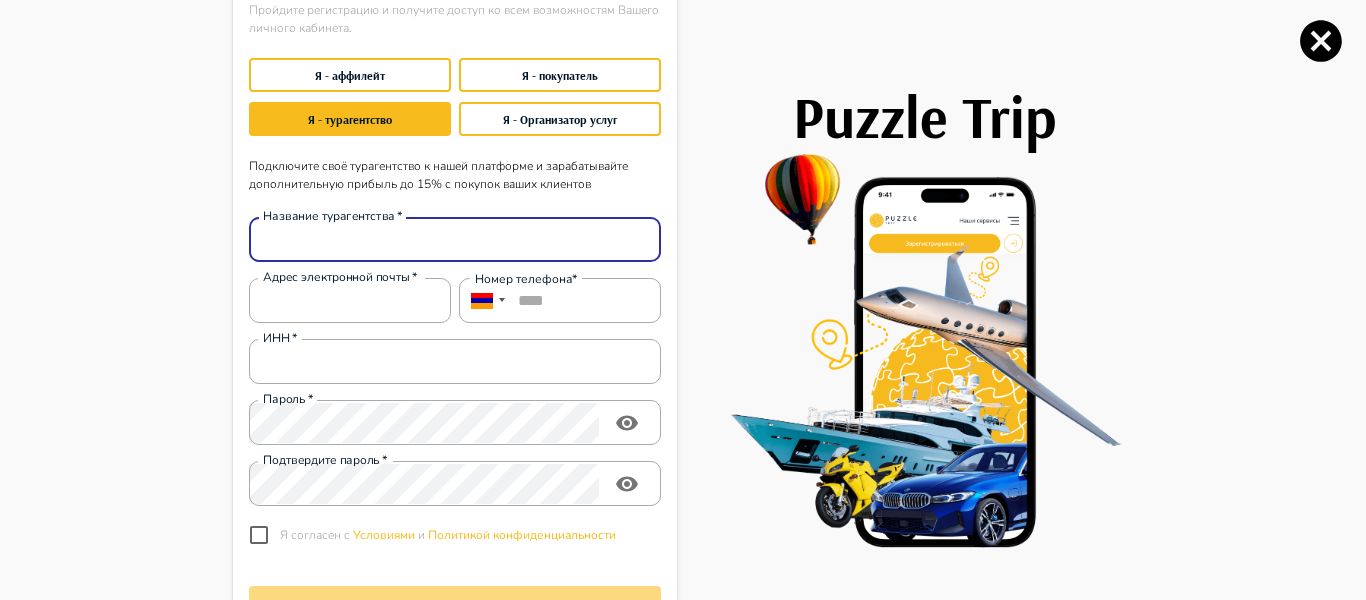 click on "Название турагентства   *" at bounding box center [455, 240] 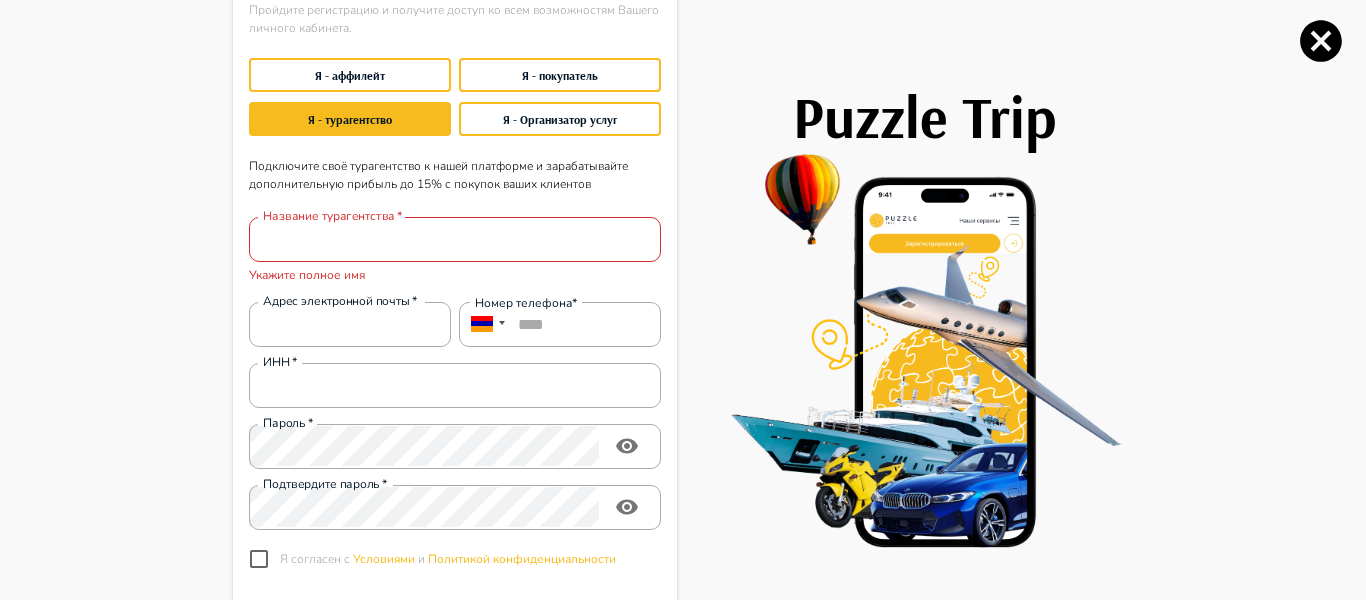 click on "Зарегистрироваться Пройдите регистрацию и получите доступ ко всем возможностям Вашего личного кабинета. Я - аффилейт Я - покупатель Я - турагентство Я - Организатор услуг Подключите своё турагентство к нашей платформе и зарабатывайте дополнительную прибыль до 15% с покупок ваших клиентов Название турагентства   * Название турагентства   * Укажите полное имя Адрес электронной почты   * Адрес электронной почты   * Hомер телефона* **** ИНН   * ИНН   * Пароль   * Пароль   * Подтвердите пароль   * Подтвердите пароль   * Я согласен с   Условиями   и   Создать аккаунт" at bounding box center (683, 300) 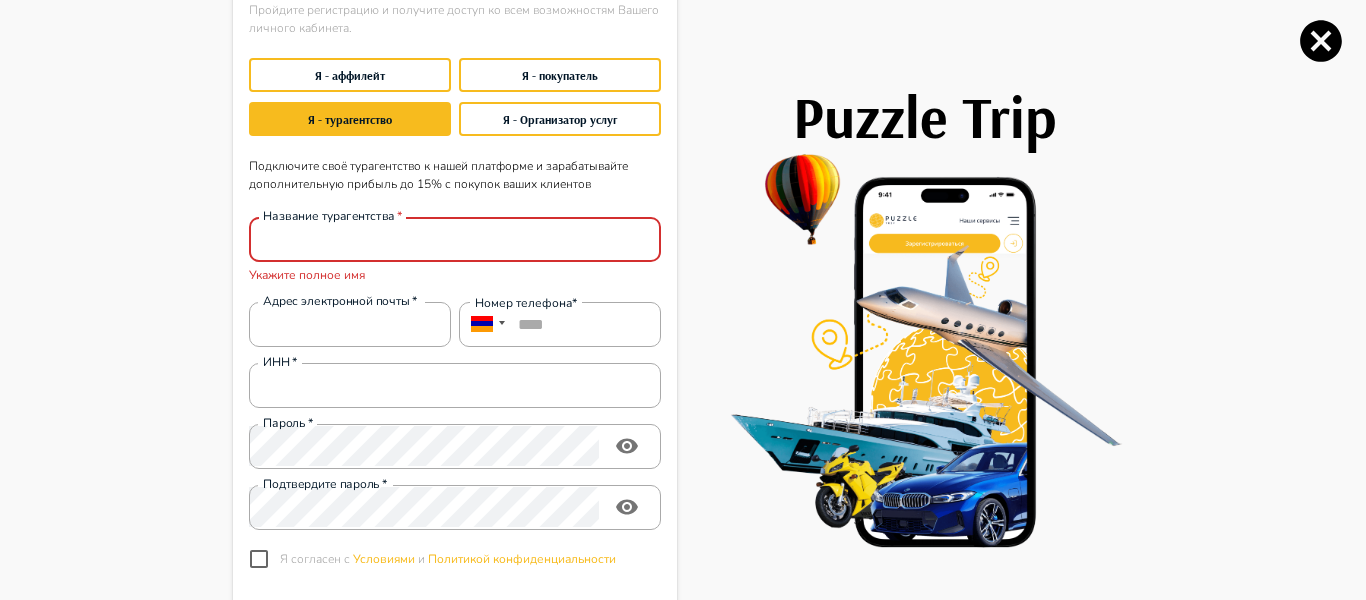 click on "Название турагентства   *" at bounding box center [455, 240] 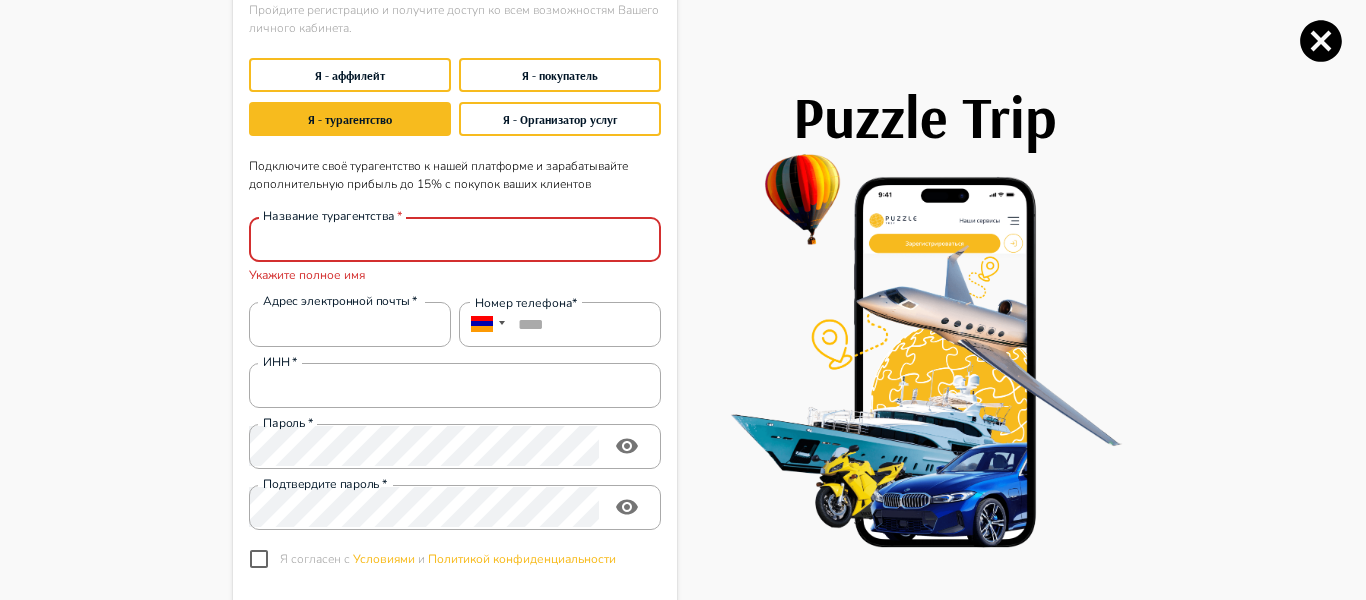 type on "*" 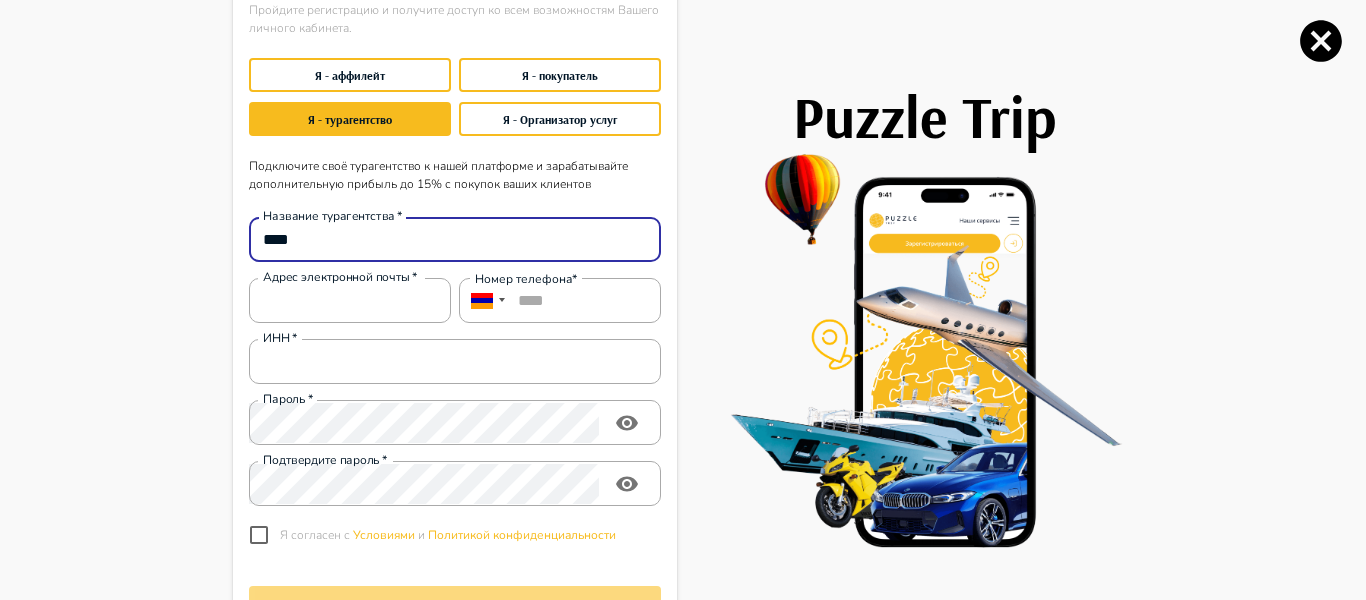 type on "**********" 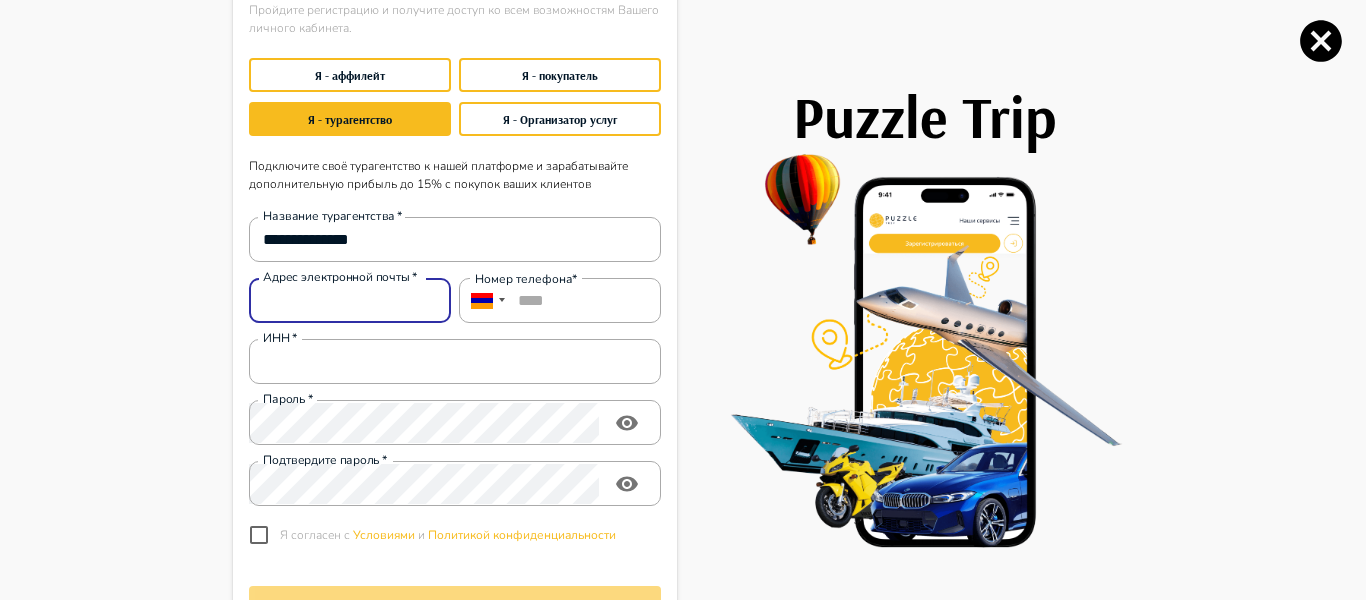 click on "Адрес электронной почты   *" at bounding box center [350, 301] 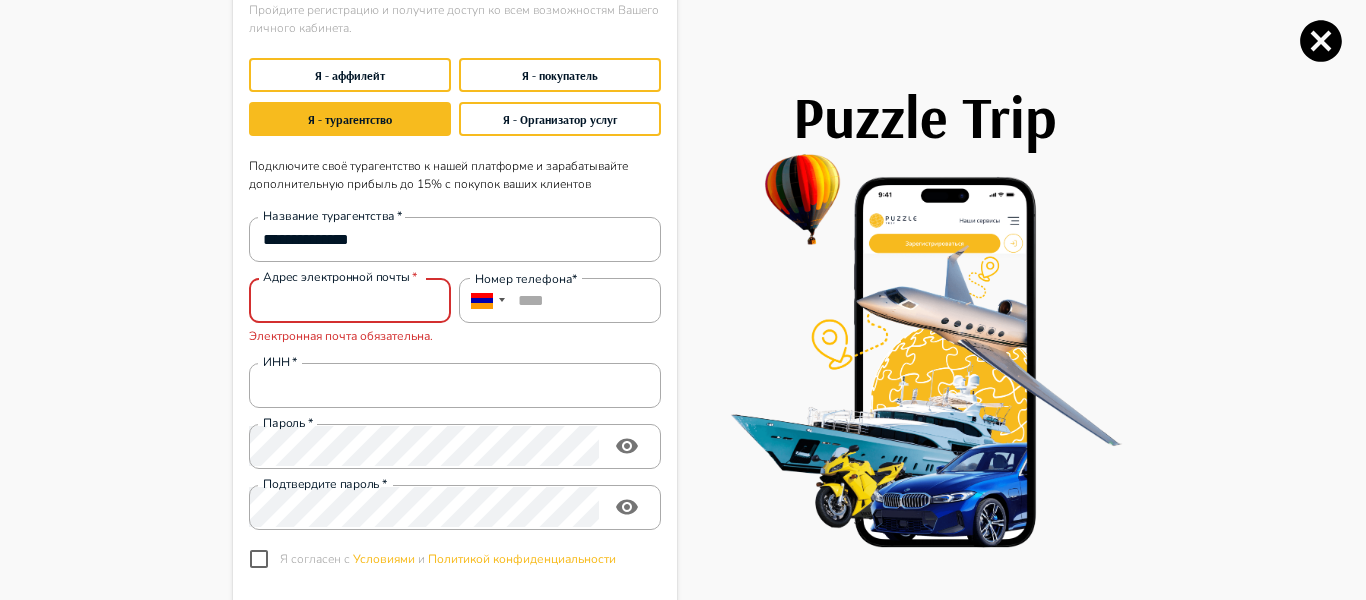 click on "Адрес электронной почты   *" at bounding box center [350, 301] 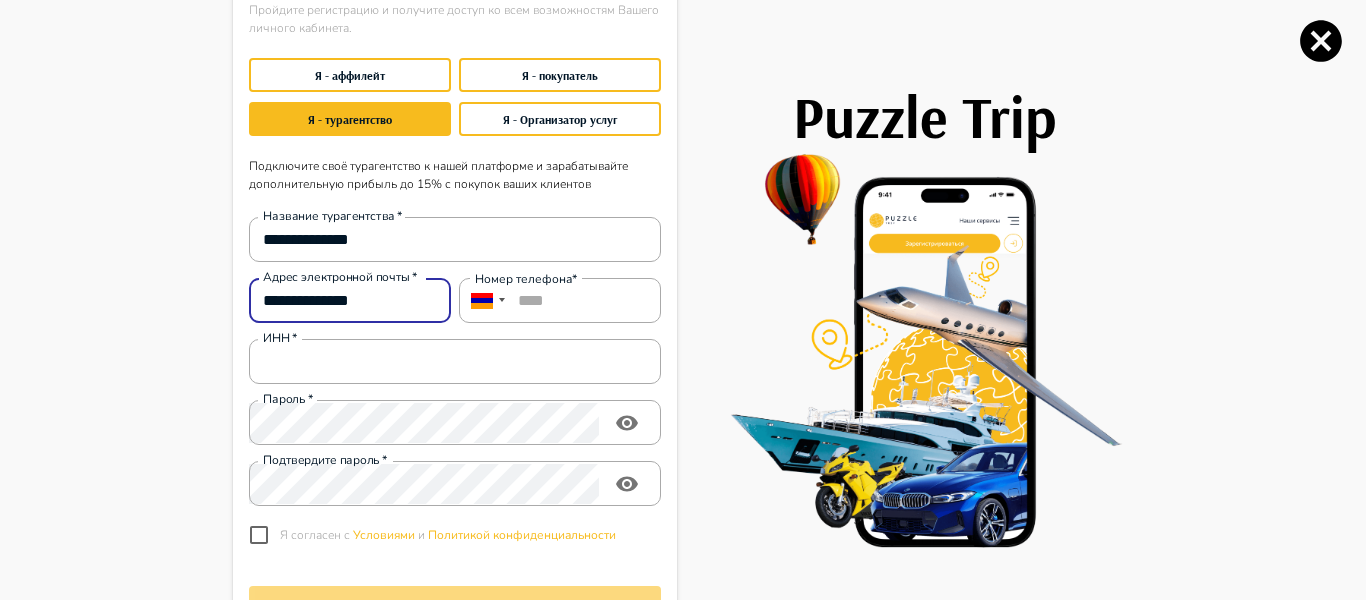 type on "**********" 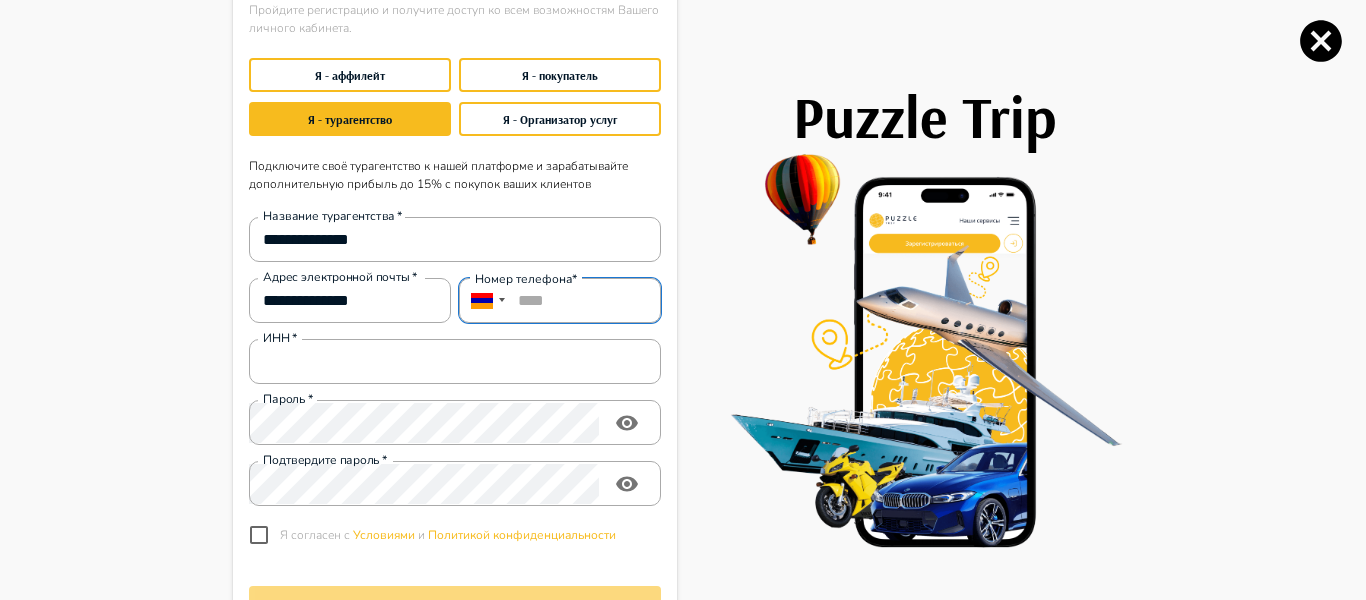 click on "****" at bounding box center [560, 300] 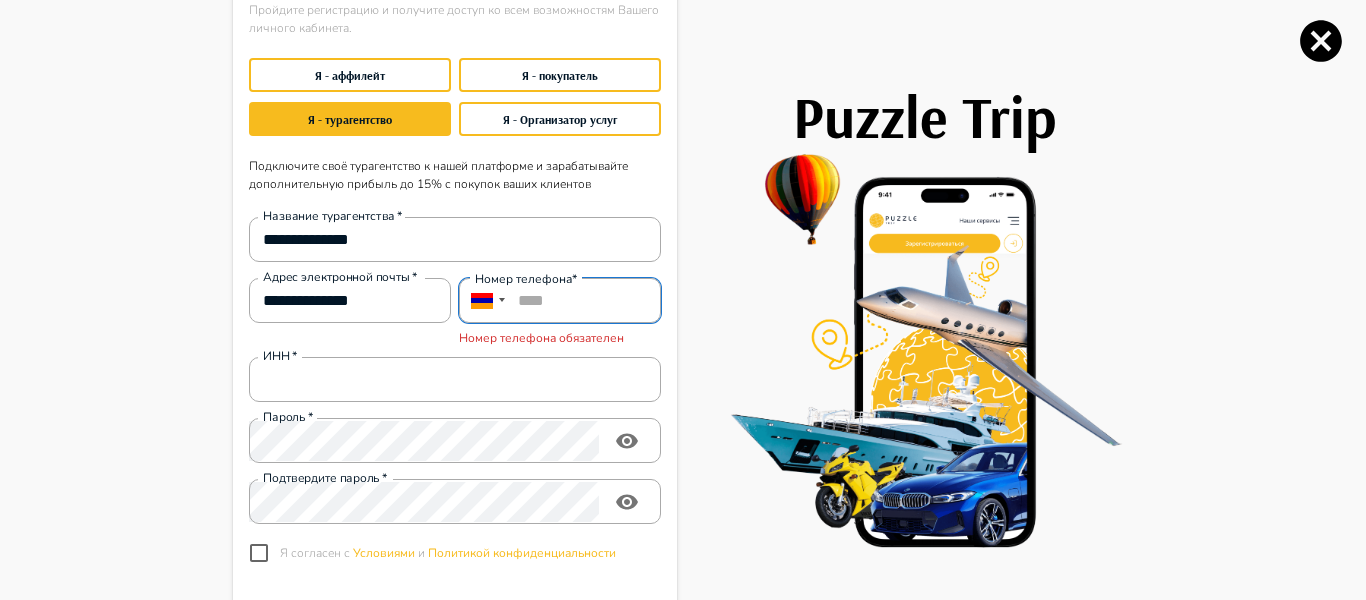 click on "****" at bounding box center (560, 300) 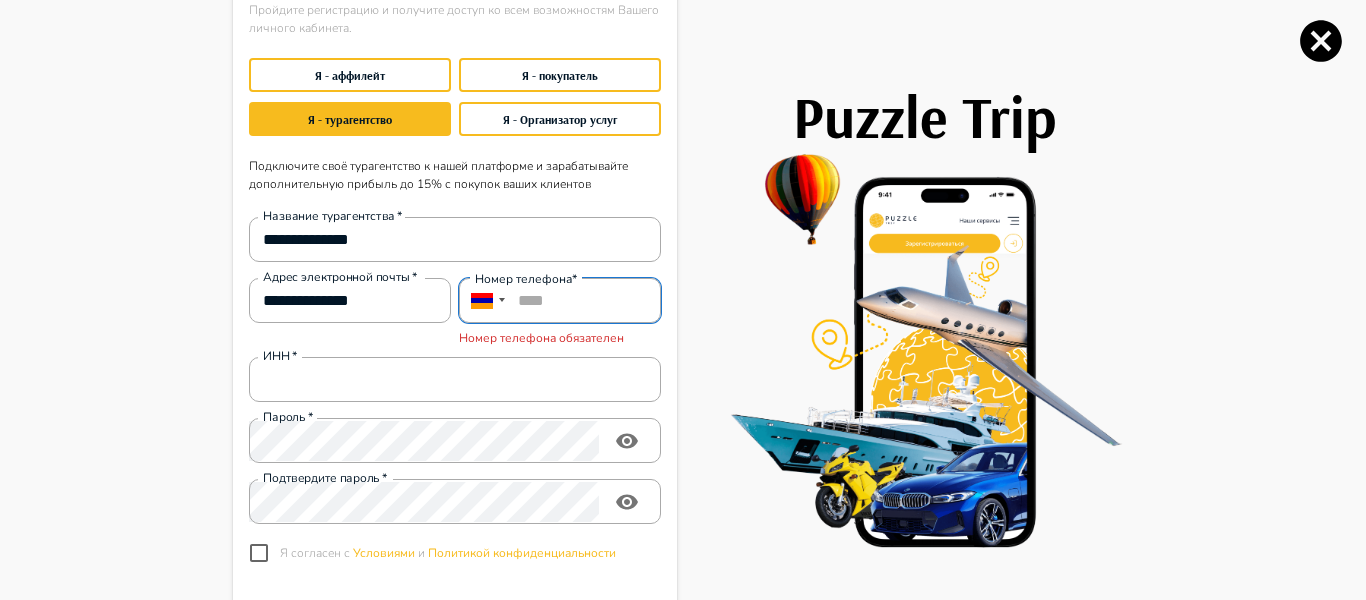 paste on "**********" 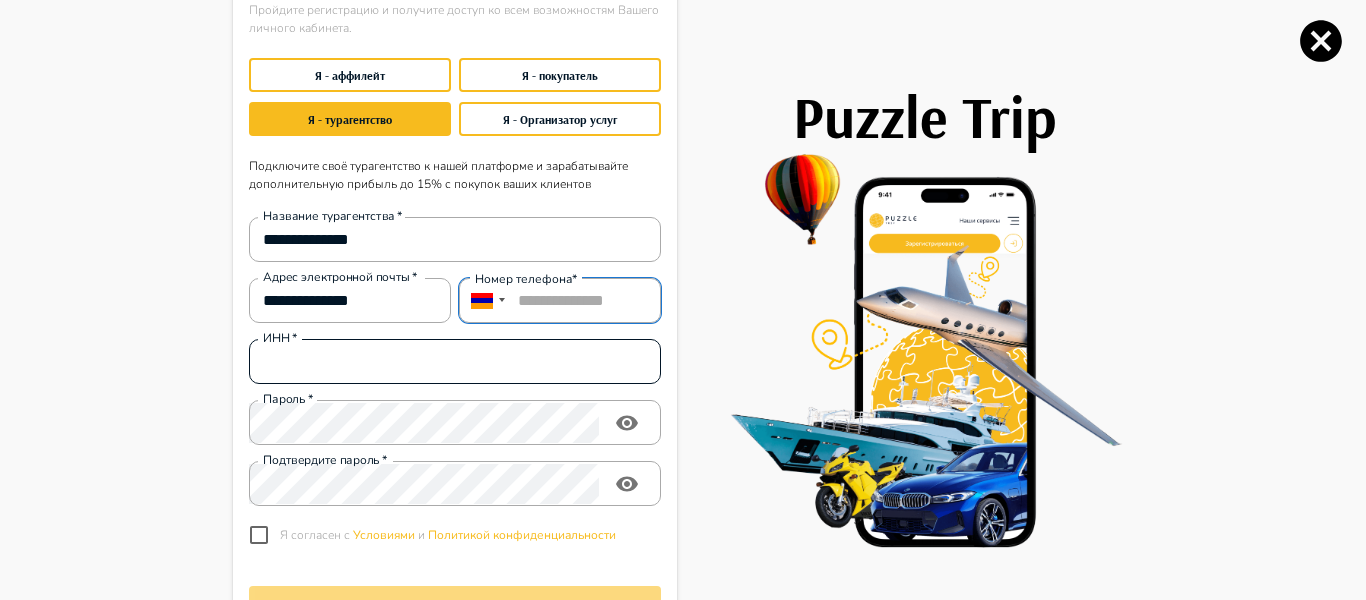 type on "**********" 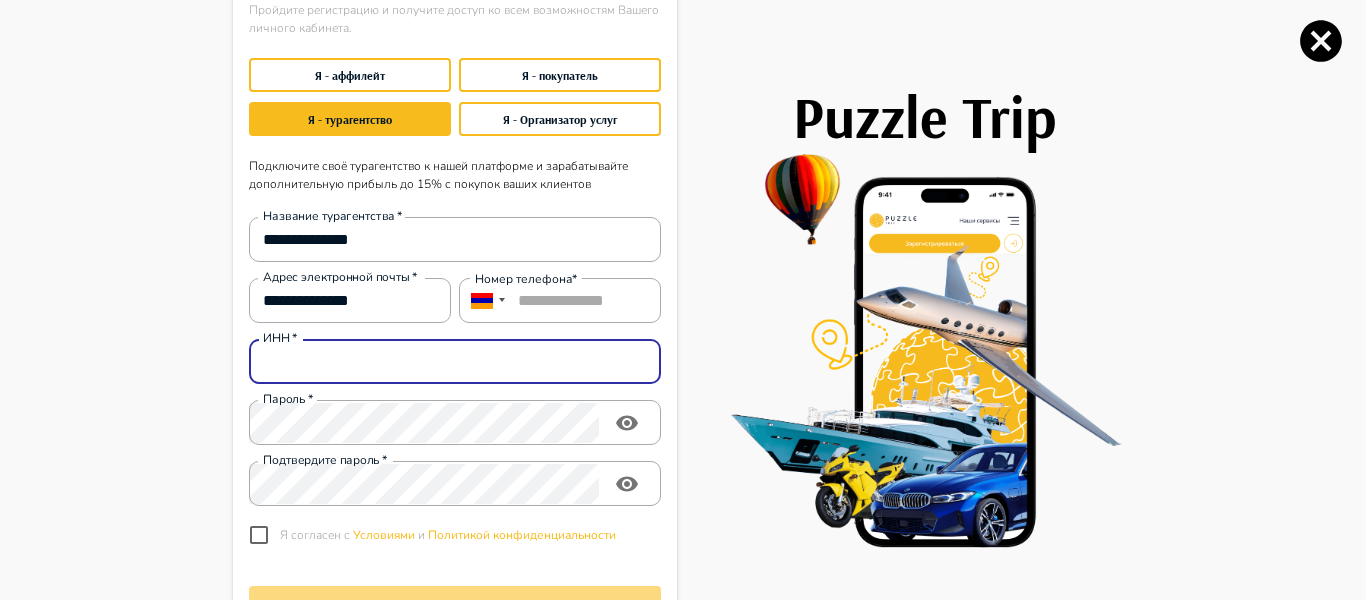 click on "ИНН   *" at bounding box center (455, 362) 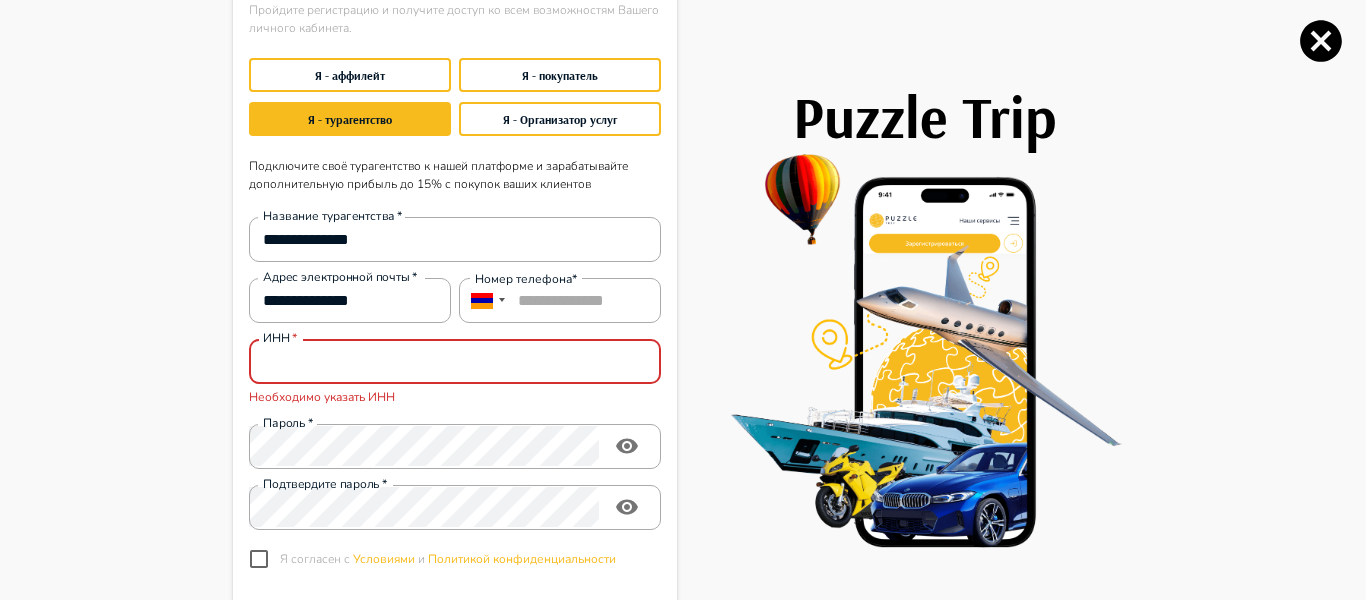 paste on "********" 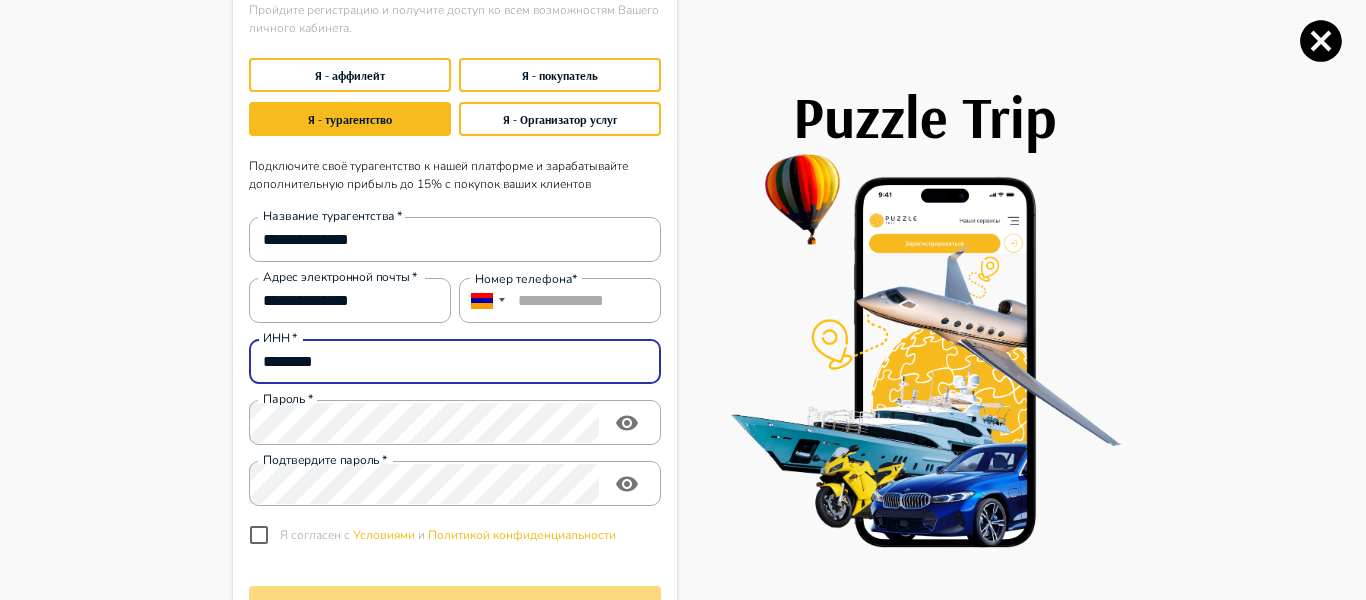 type on "********" 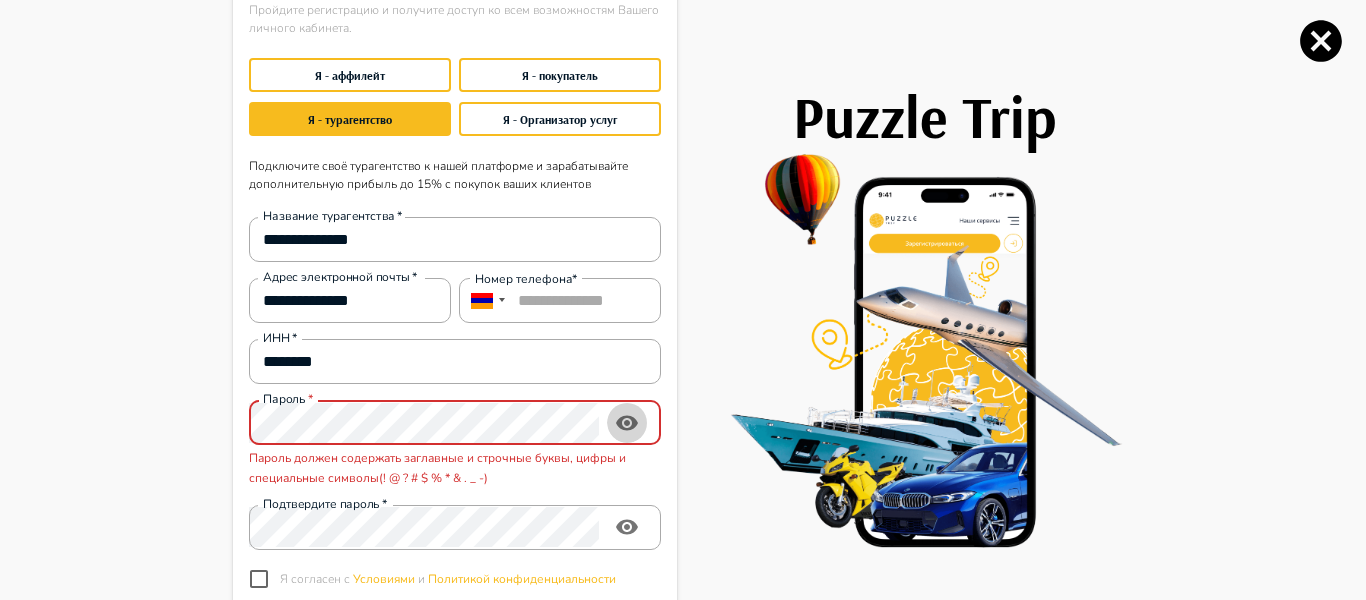 click 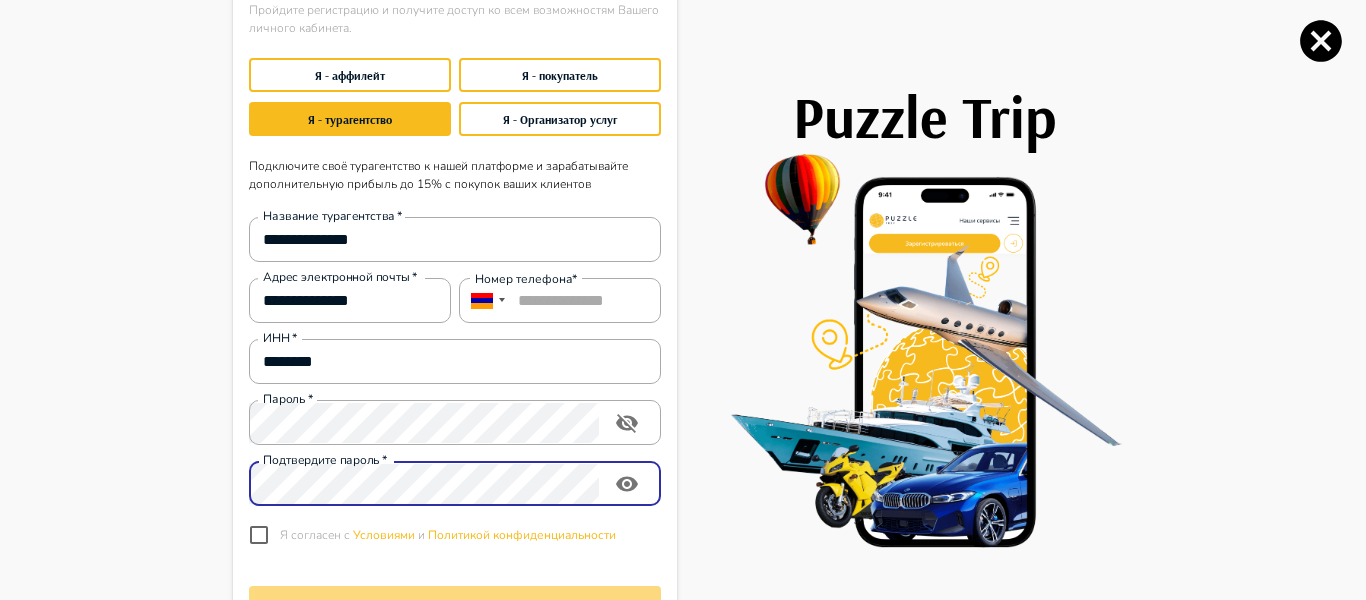 click 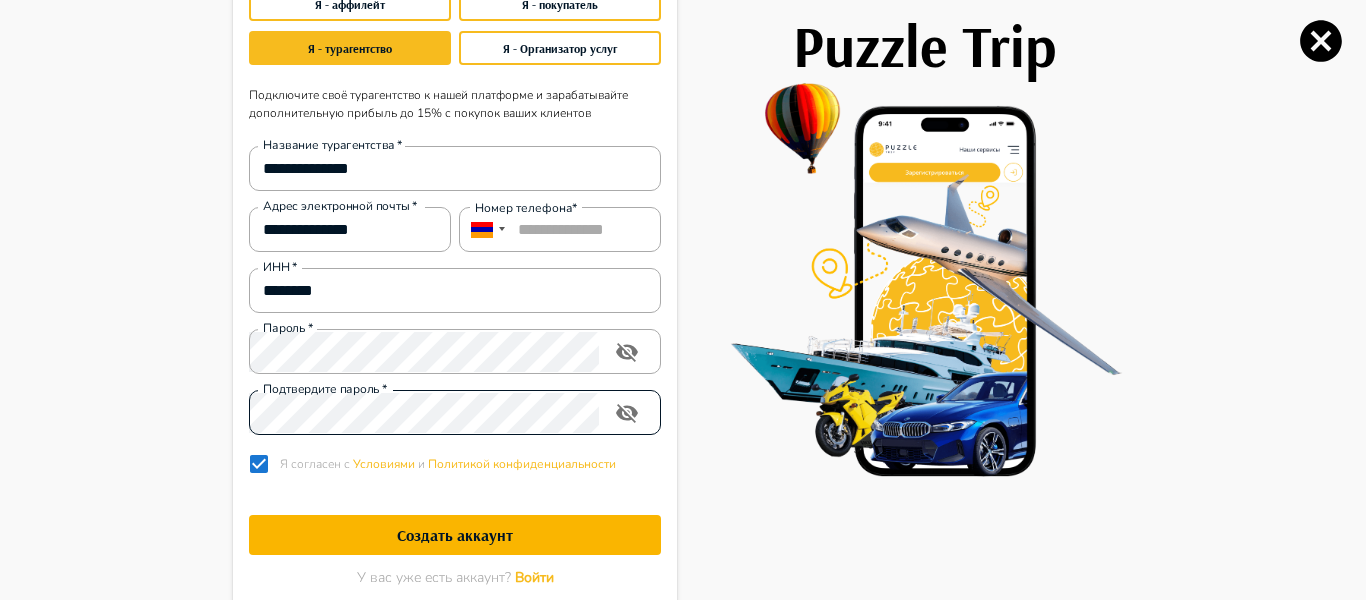 scroll, scrollTop: 156, scrollLeft: 0, axis: vertical 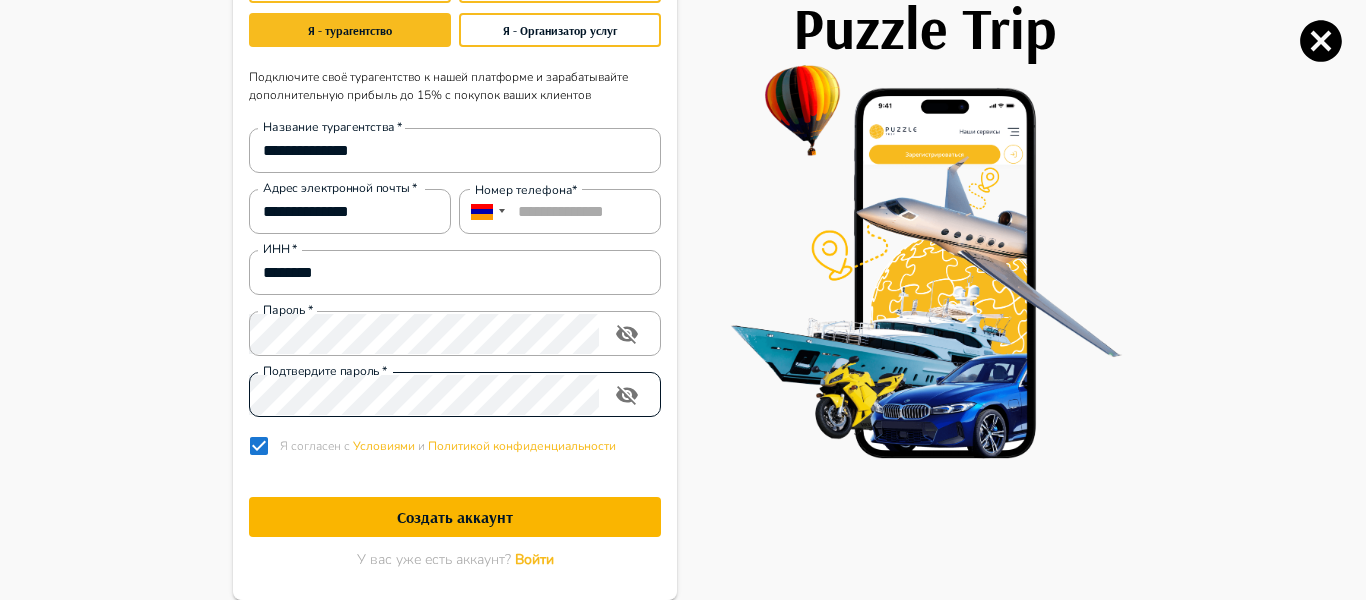 click on "Создать аккаунт" at bounding box center [455, 517] 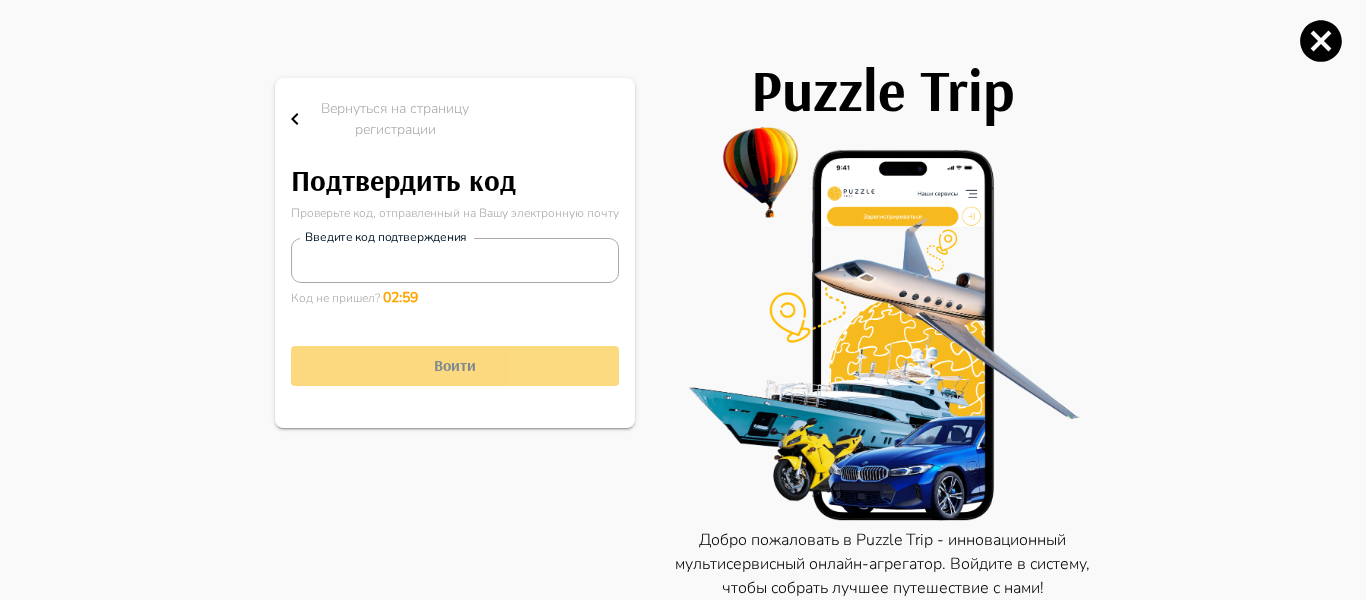 scroll, scrollTop: 94, scrollLeft: 0, axis: vertical 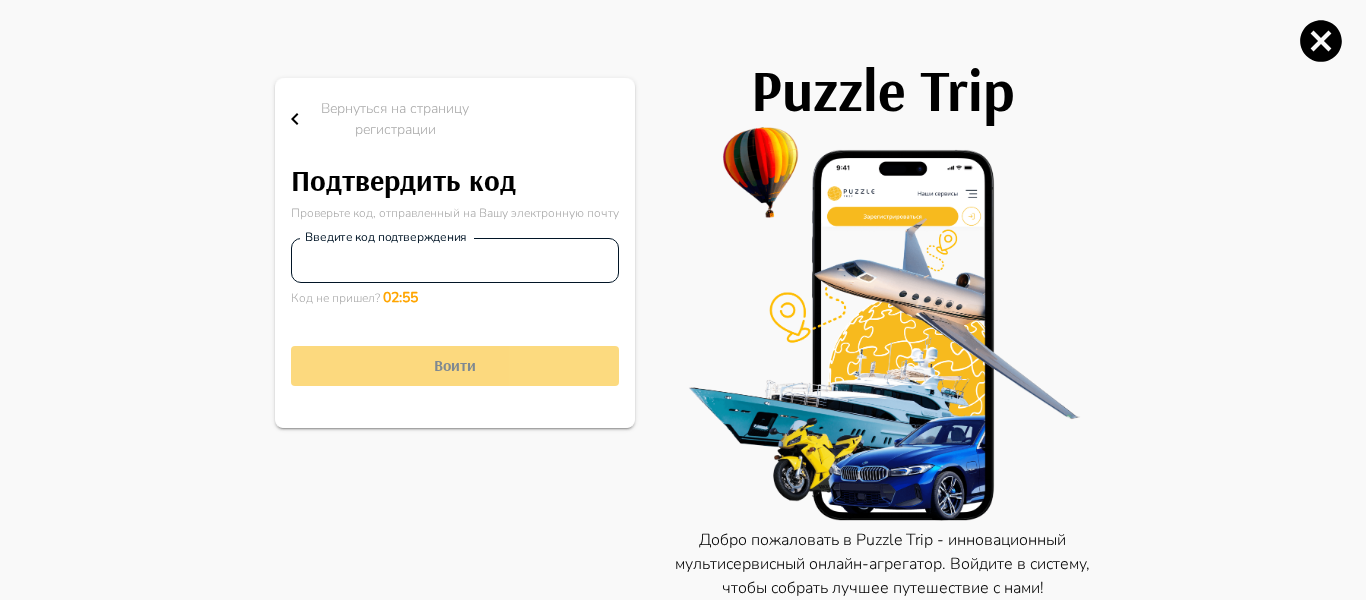 click on "Введите код подтверждения" at bounding box center (455, 260) 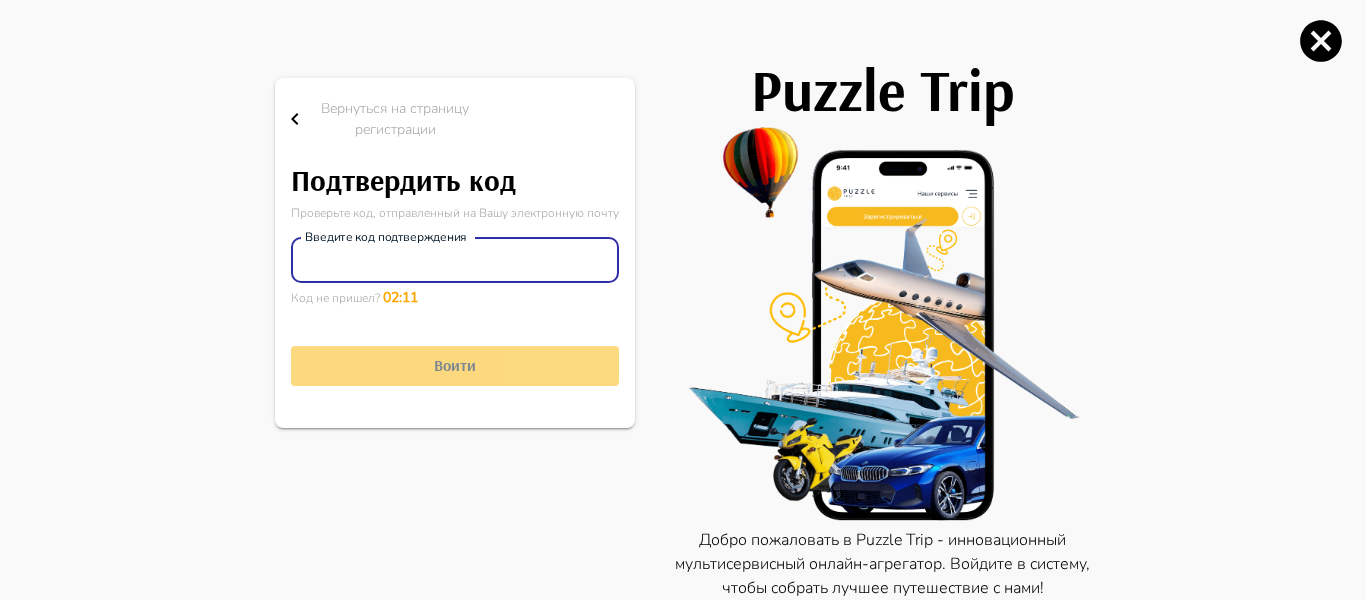click on "Введите код подтверждения" at bounding box center [455, 260] 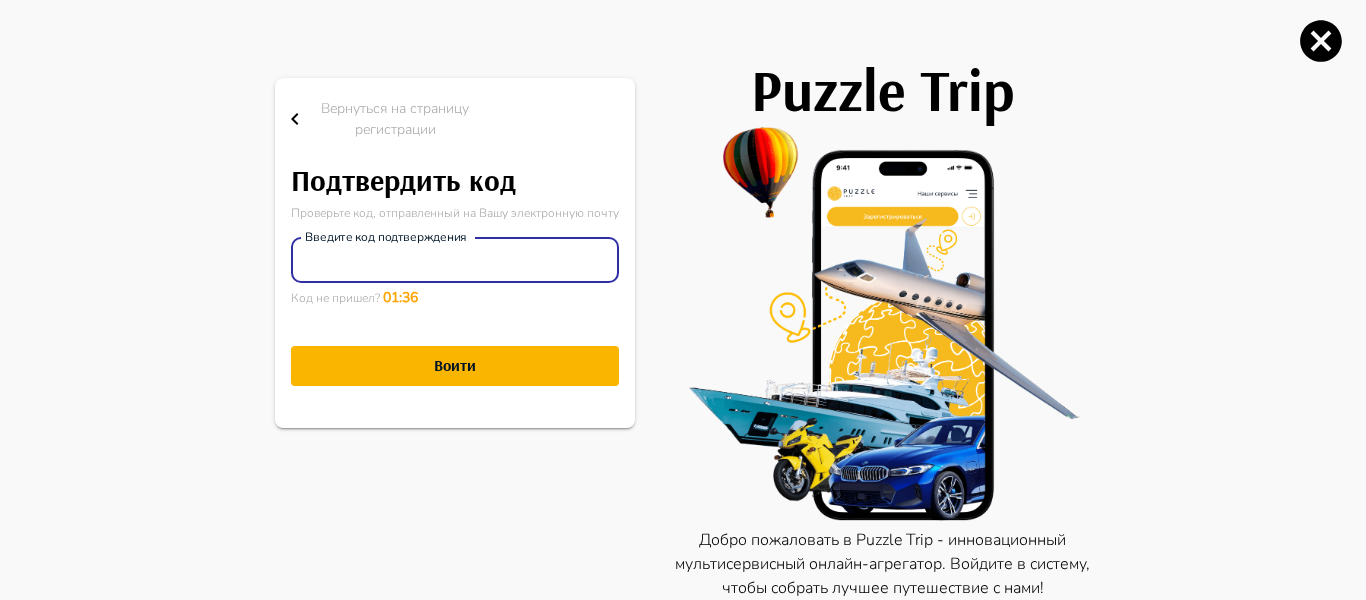 click on "Воити" at bounding box center (455, 366) 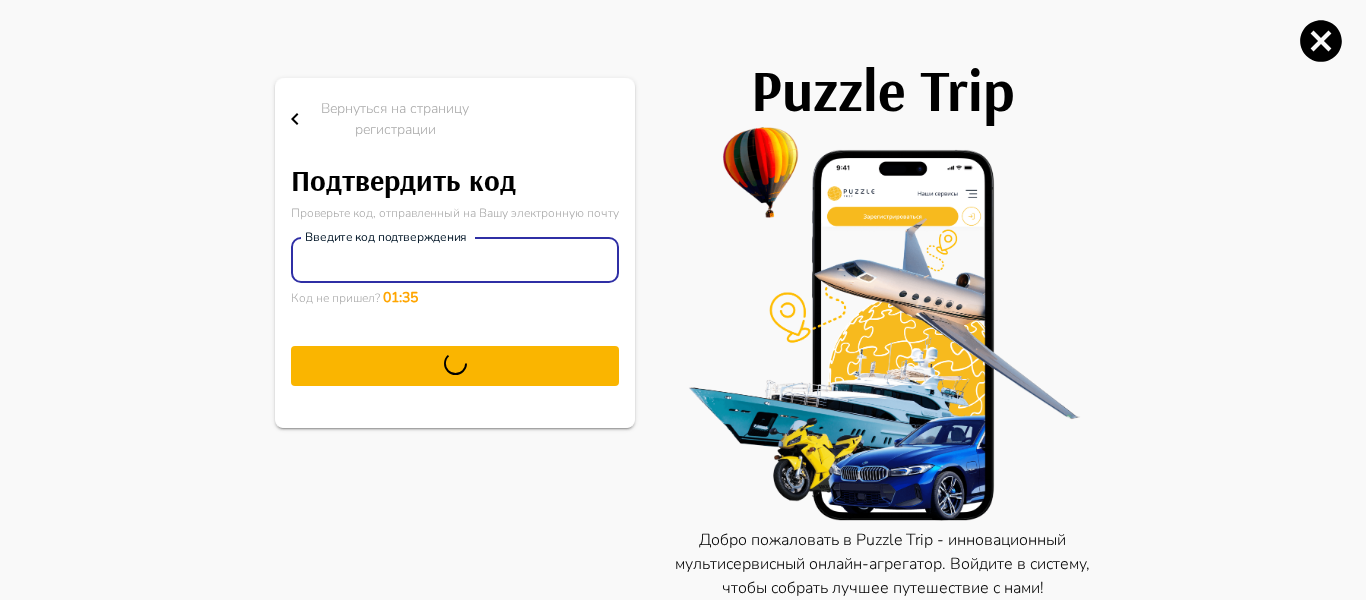 scroll, scrollTop: 82, scrollLeft: 0, axis: vertical 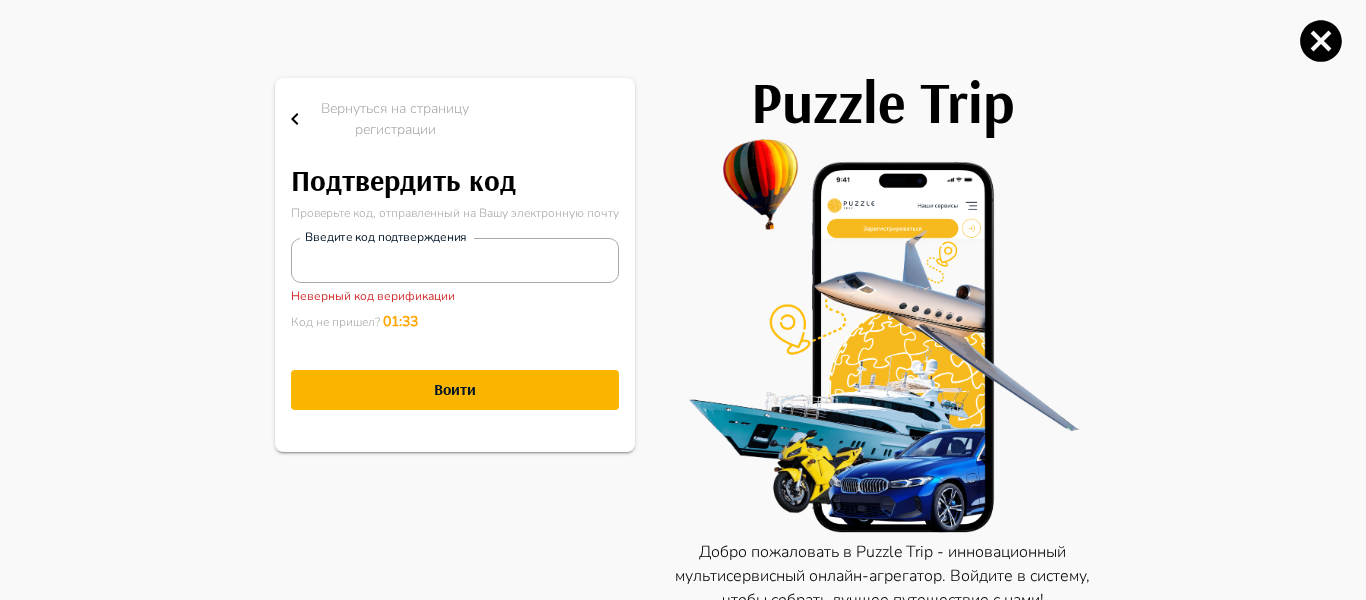 click on "Воити" at bounding box center (455, 389) 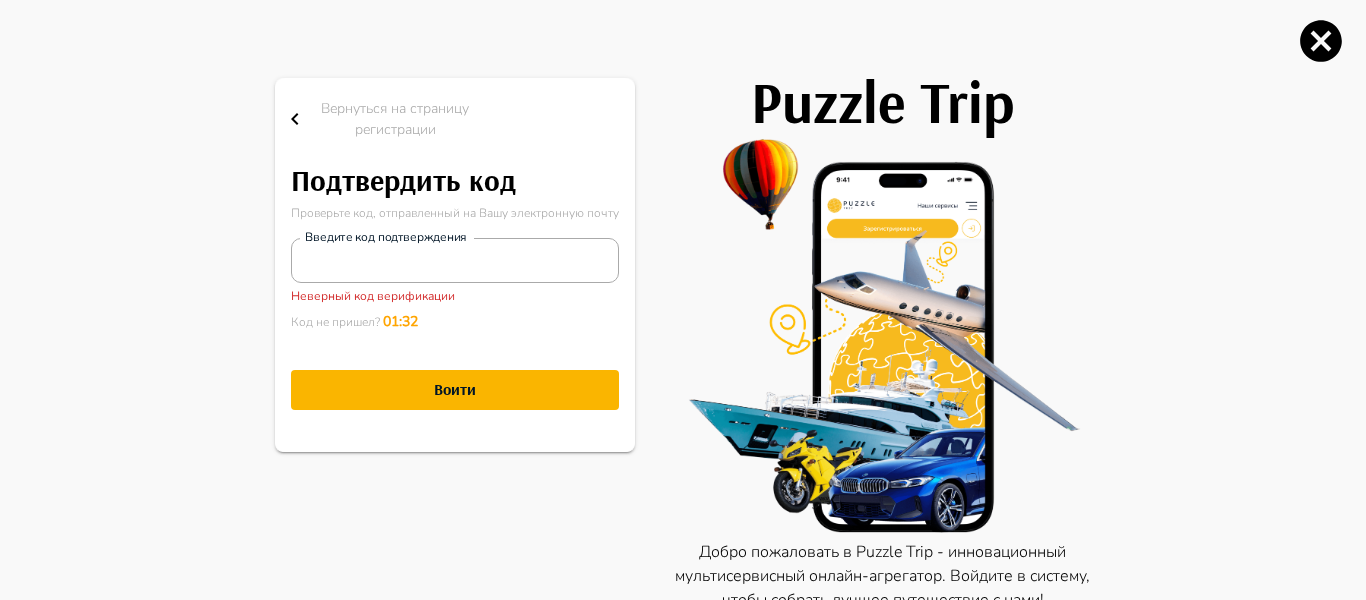click on "Воити" at bounding box center (455, 389) 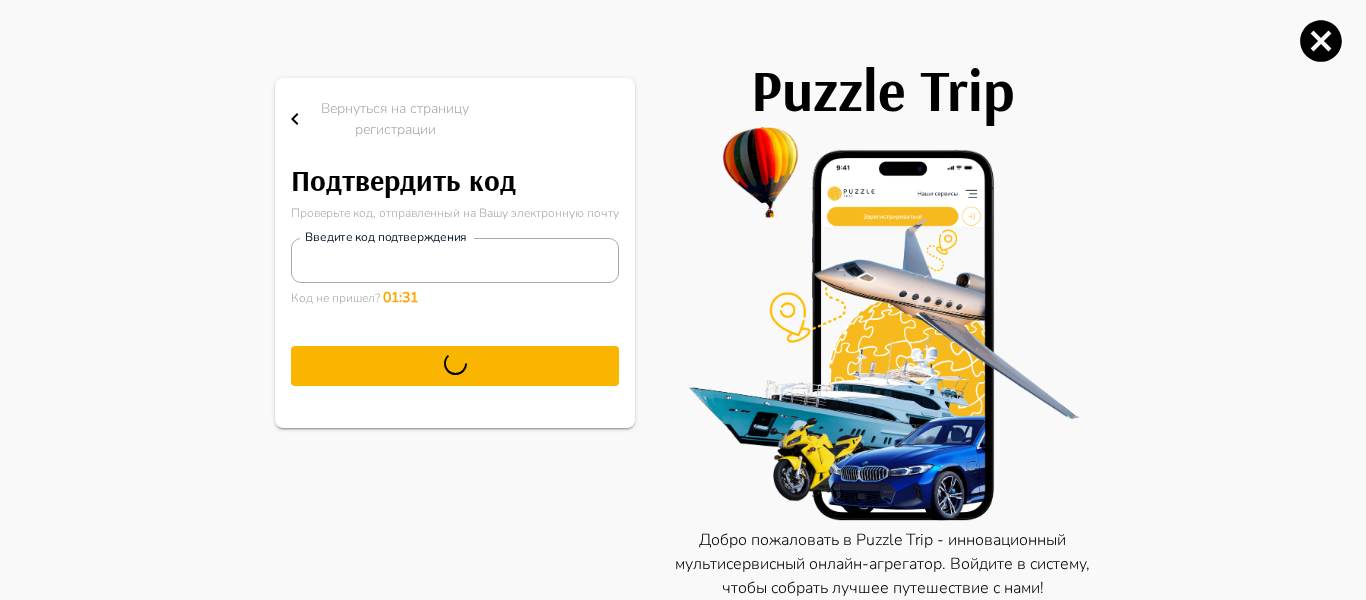 scroll, scrollTop: 82, scrollLeft: 0, axis: vertical 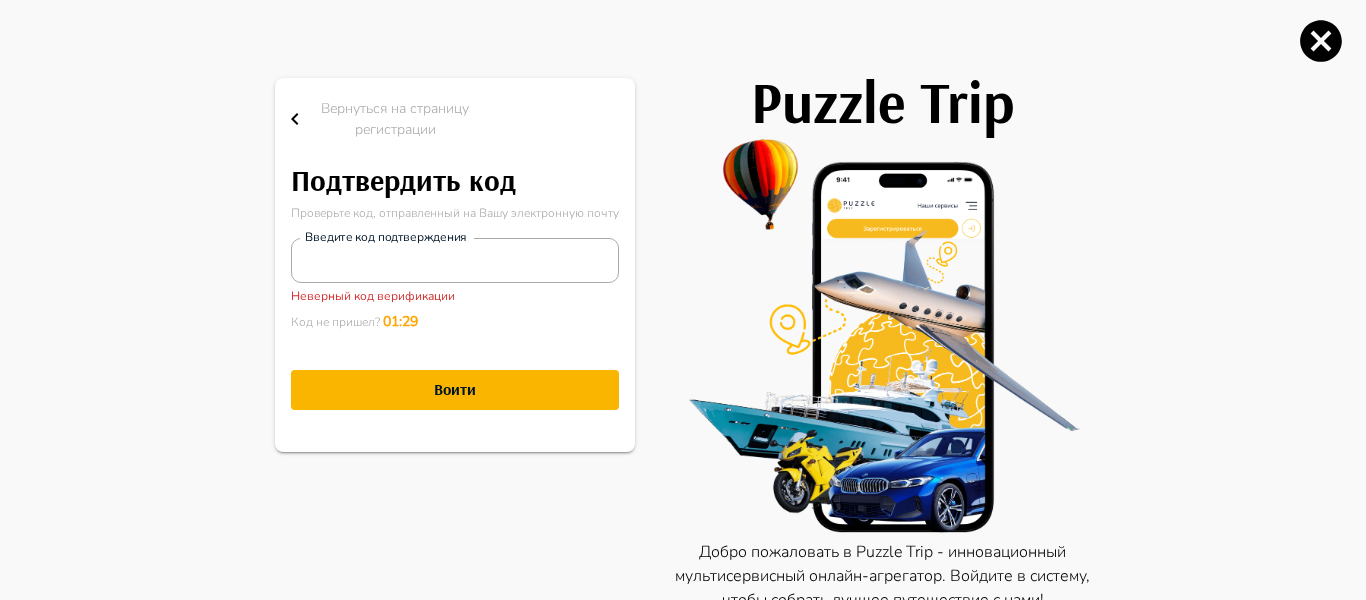 click on "Воити" at bounding box center (455, 389) 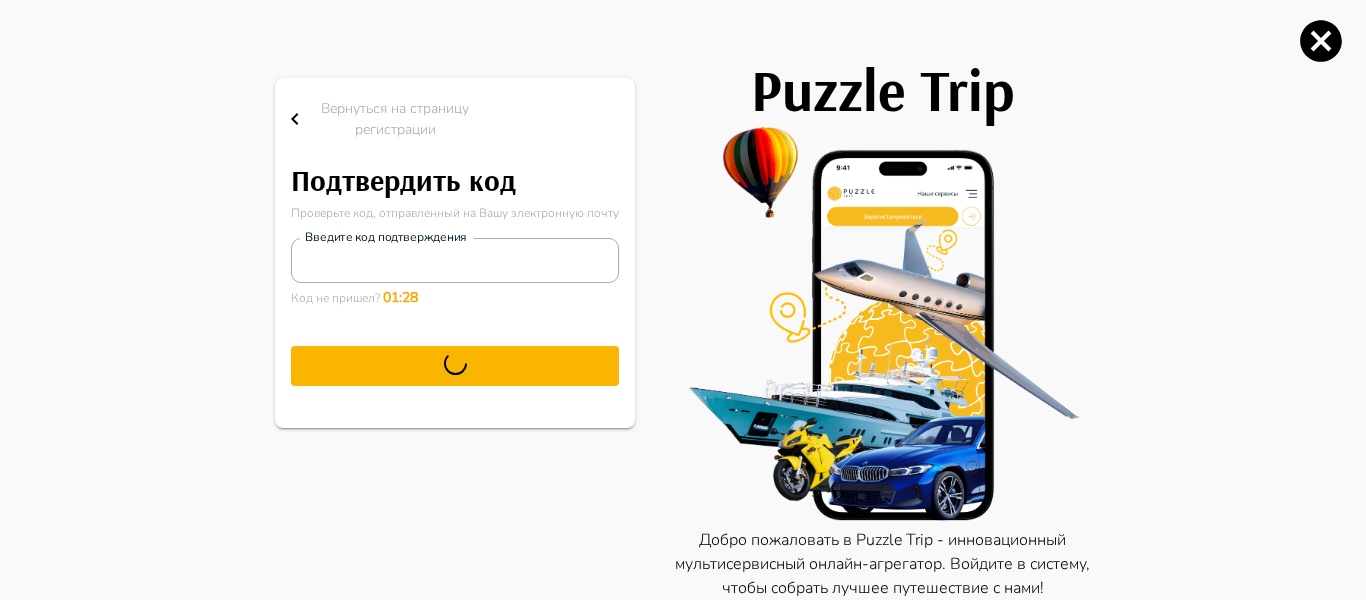 scroll, scrollTop: 82, scrollLeft: 0, axis: vertical 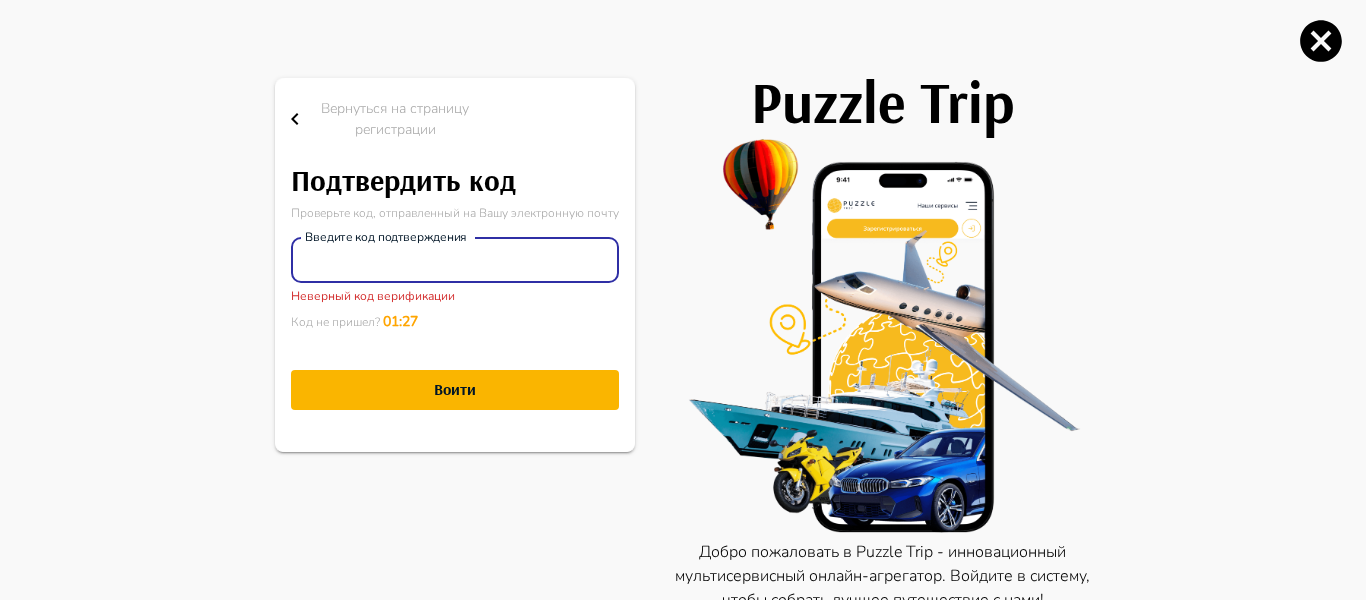 click on "*******" at bounding box center [455, 260] 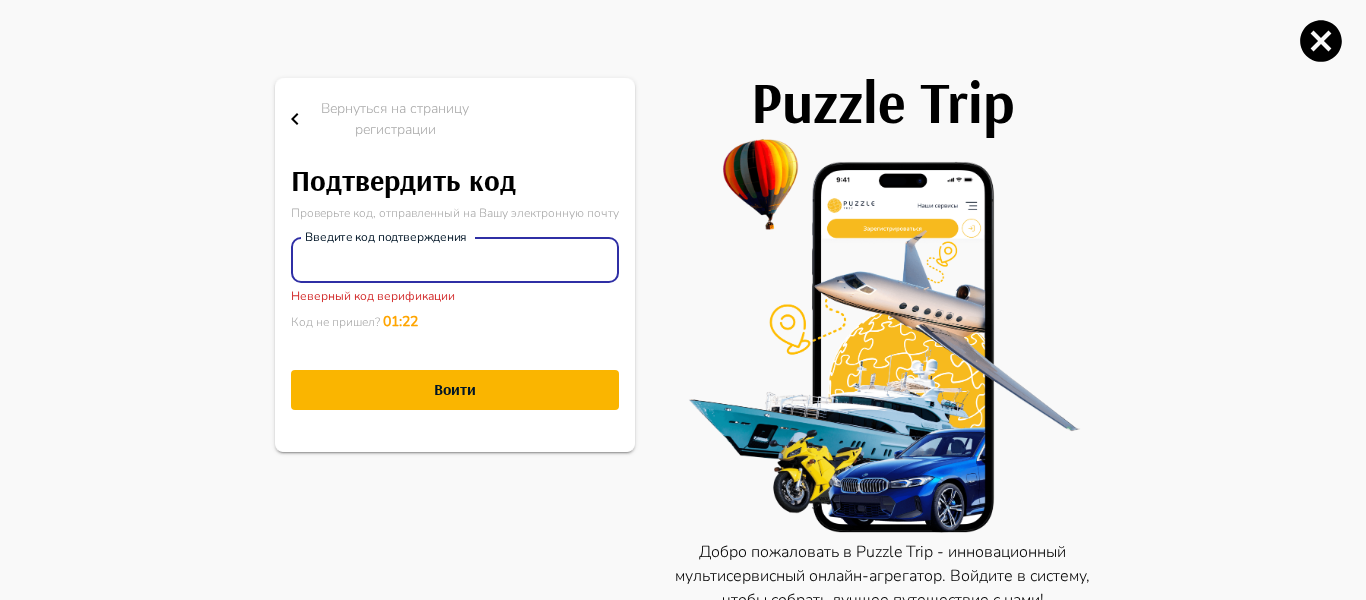 type on "******" 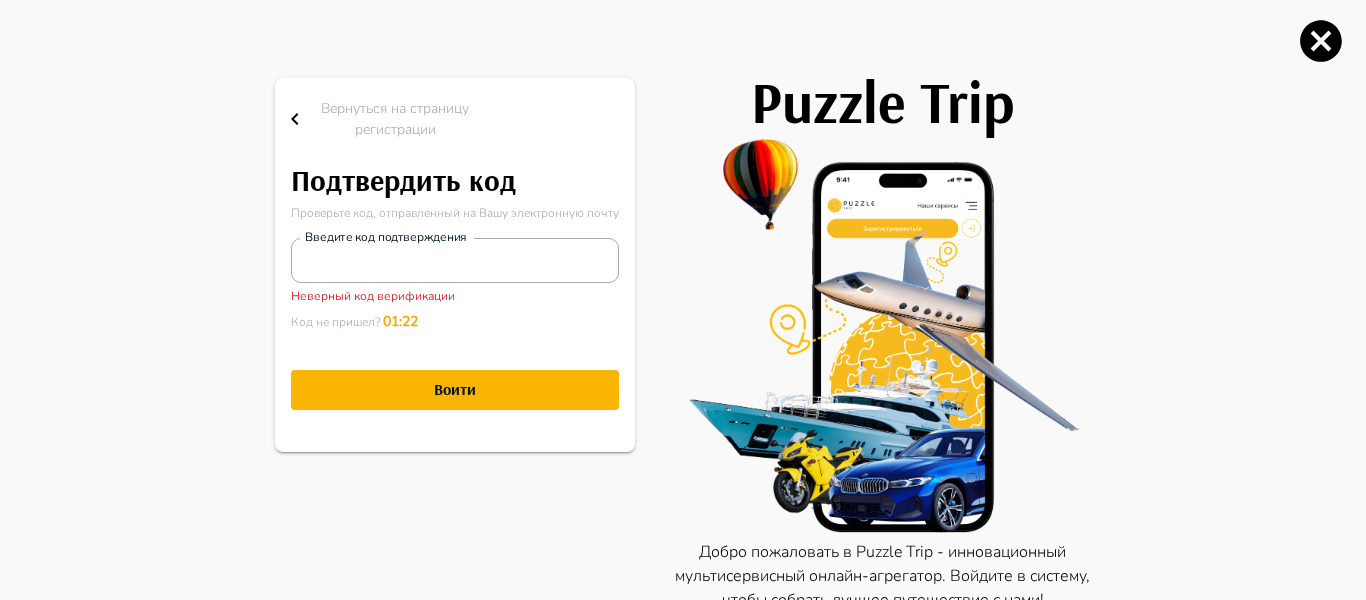 click on "Воити" at bounding box center (455, 389) 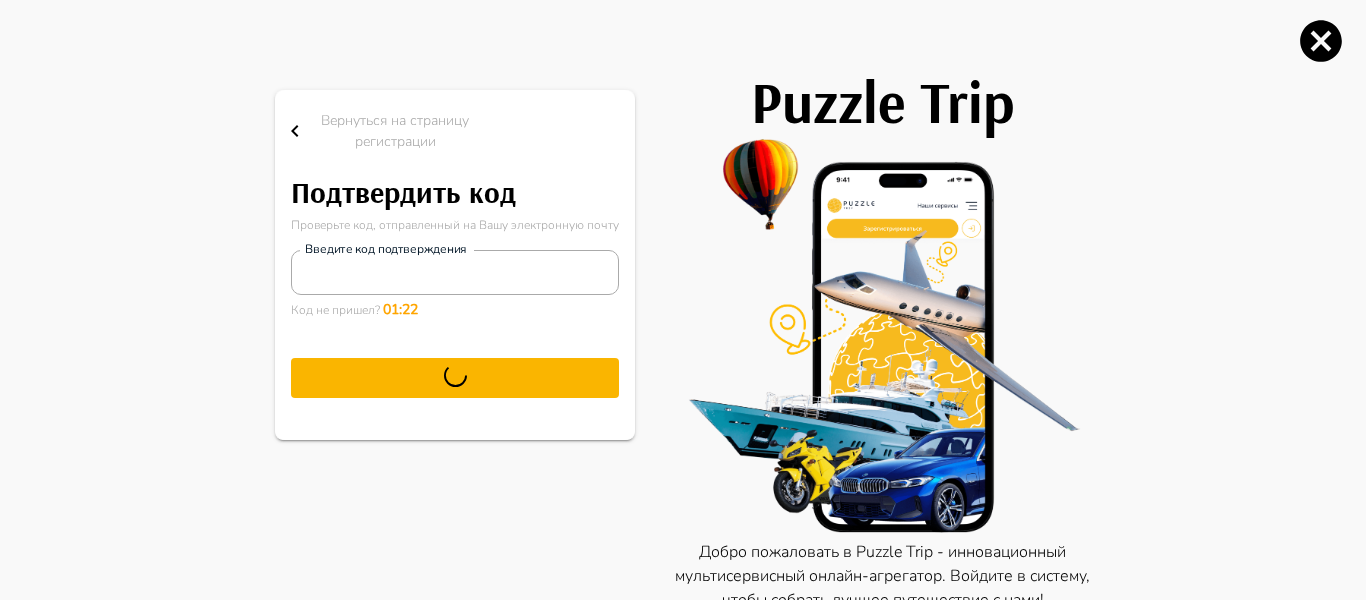 scroll, scrollTop: 94, scrollLeft: 0, axis: vertical 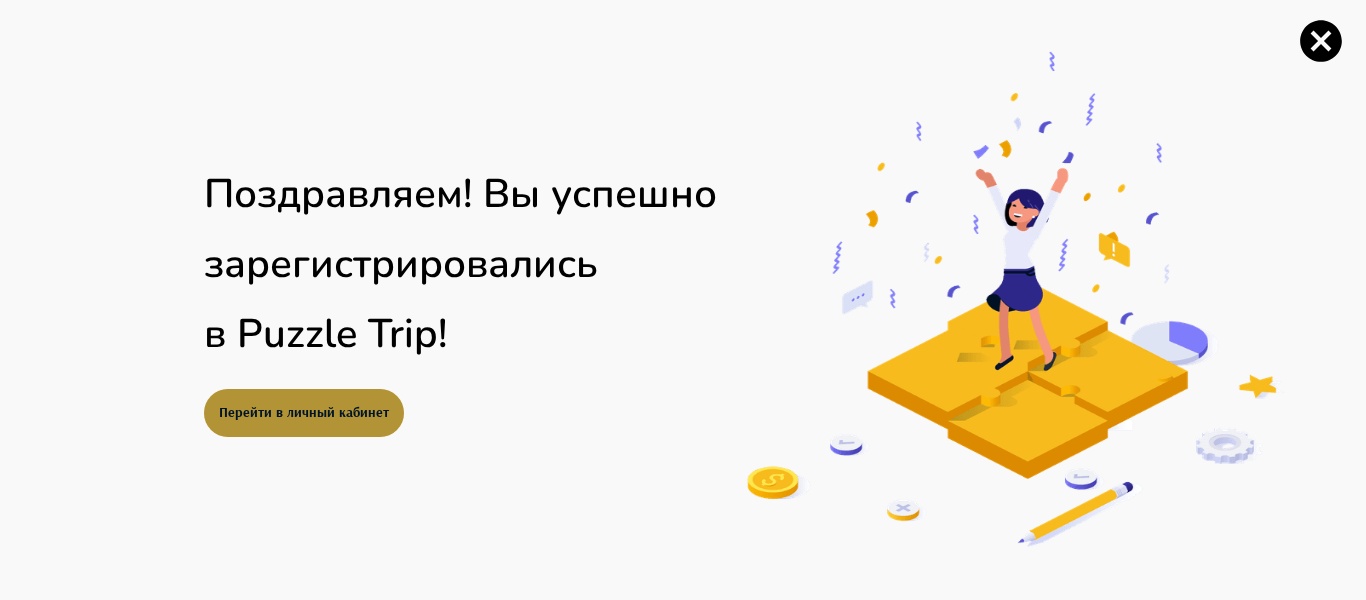 click on "Перейти в личный кабинет" at bounding box center [304, 413] 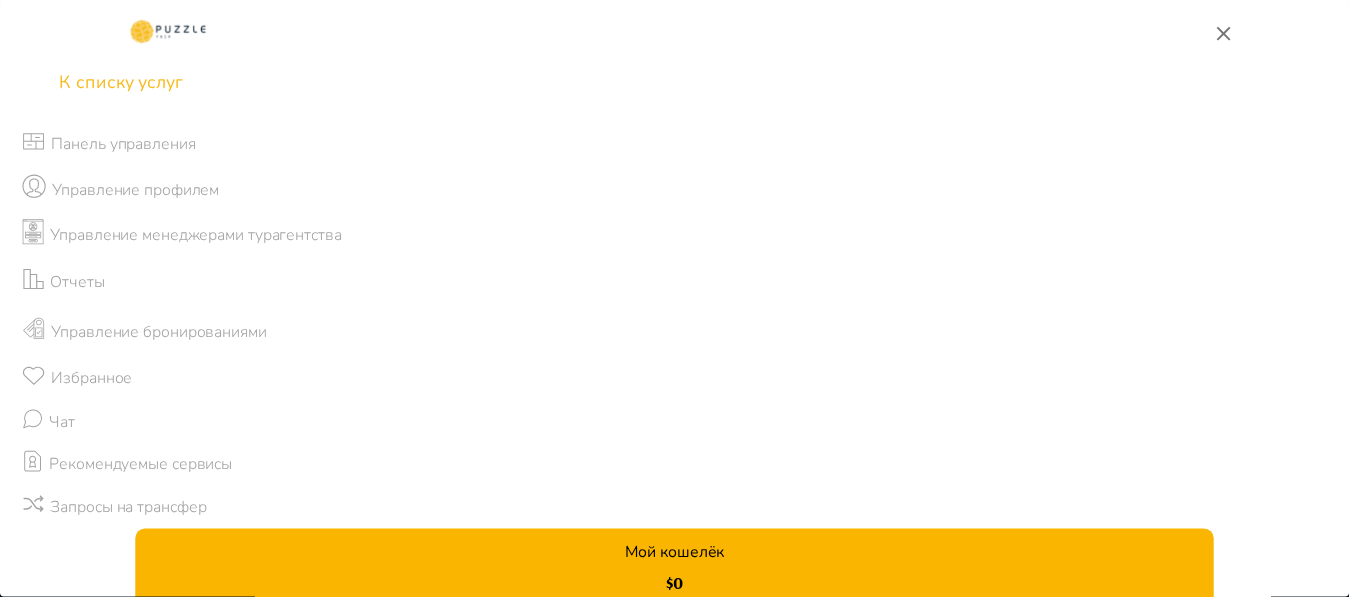 scroll, scrollTop: 0, scrollLeft: 0, axis: both 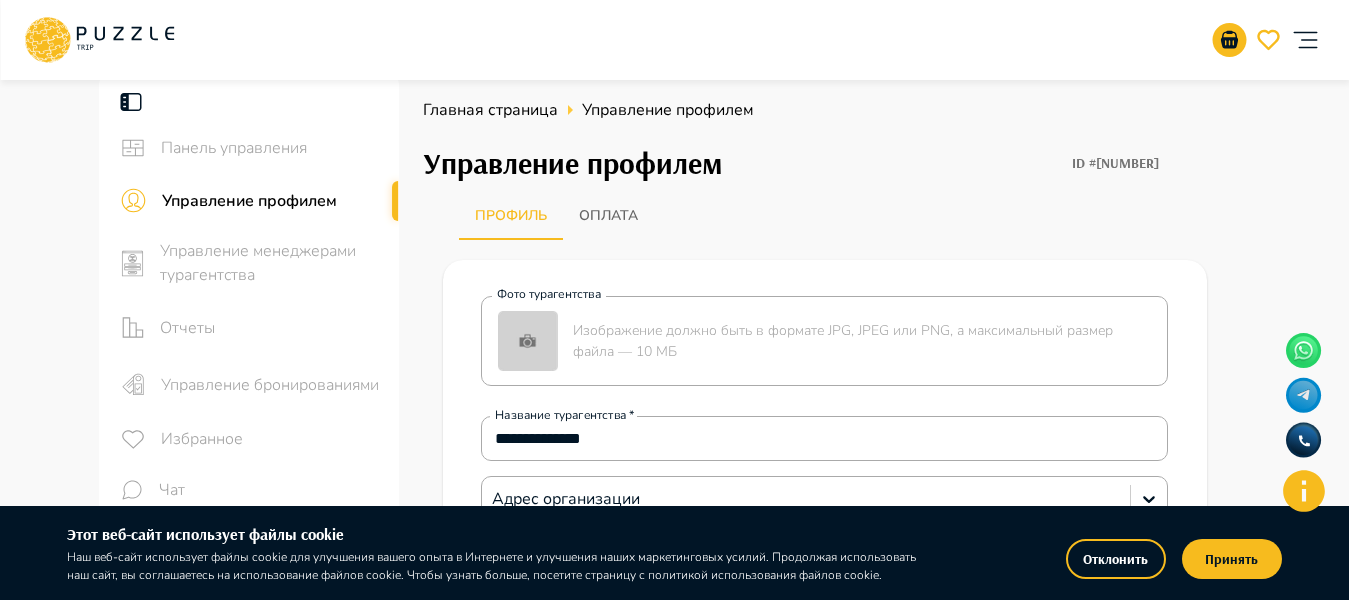 click on "Управление профилем ID #3096" at bounding box center [825, 163] 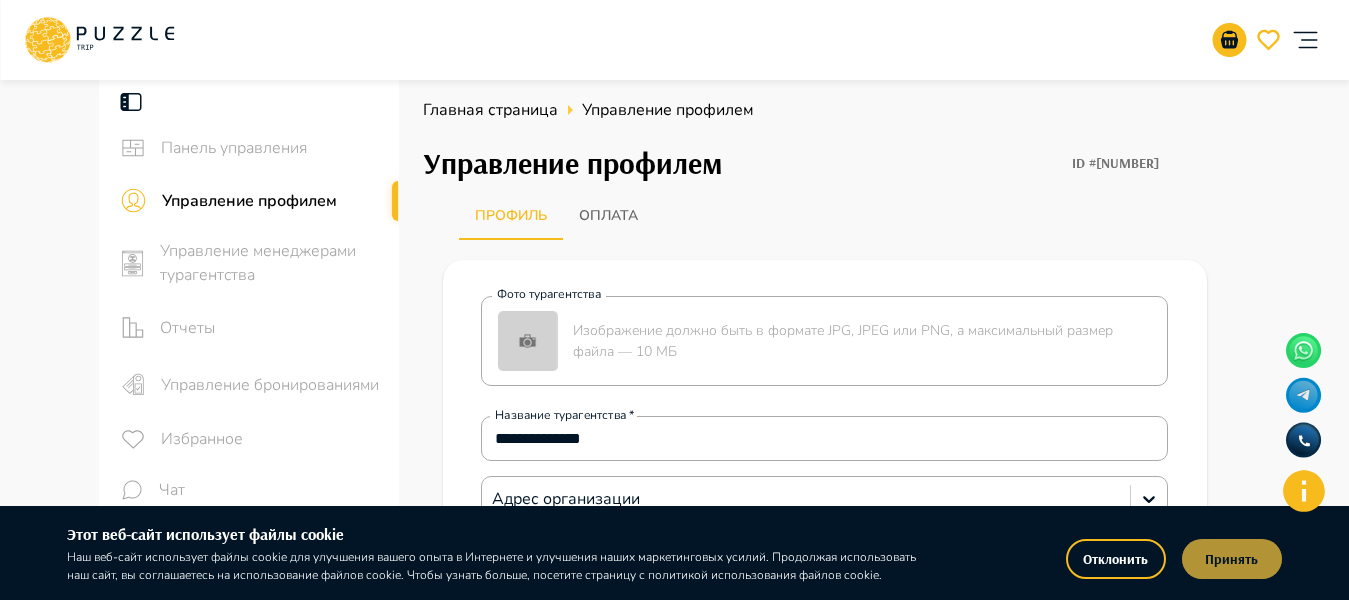 click on "Принять" at bounding box center [1232, 559] 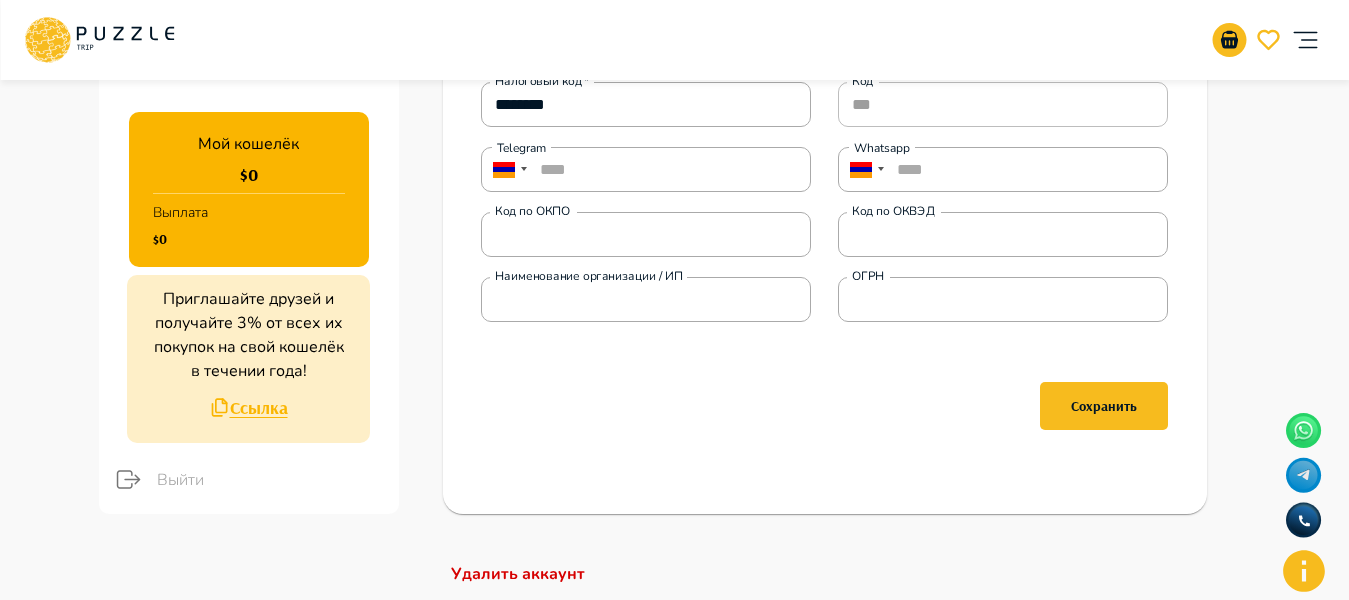 scroll, scrollTop: 510, scrollLeft: 0, axis: vertical 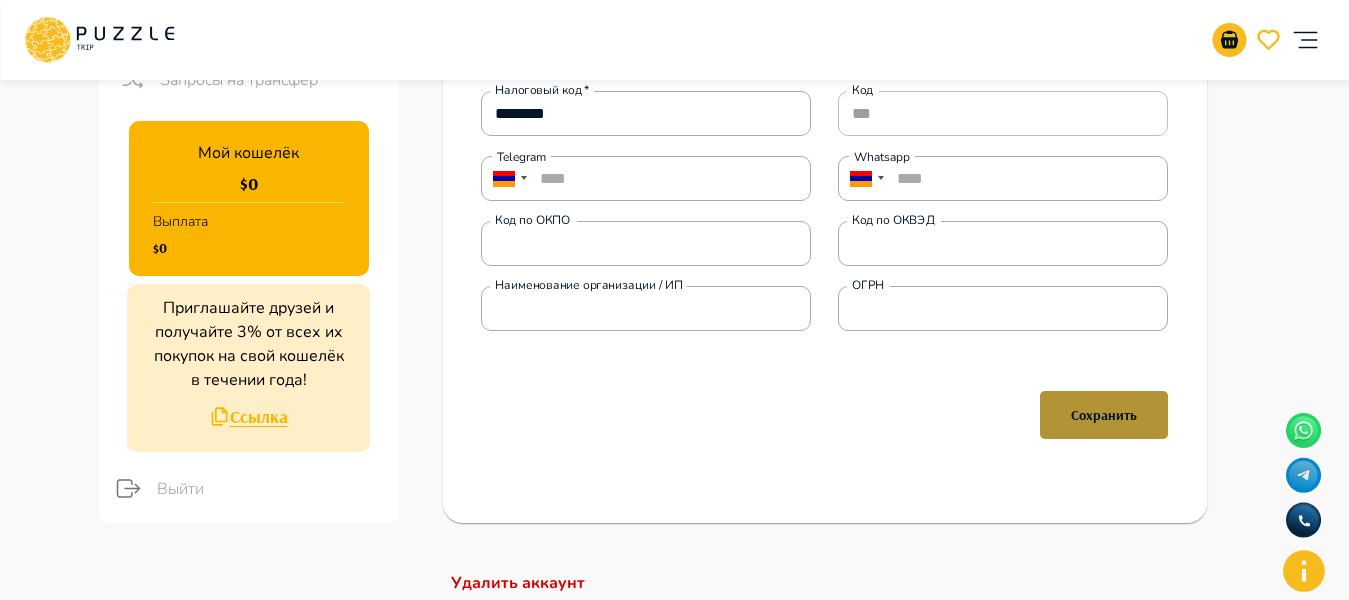 click on "Сохранить" at bounding box center (1104, 415) 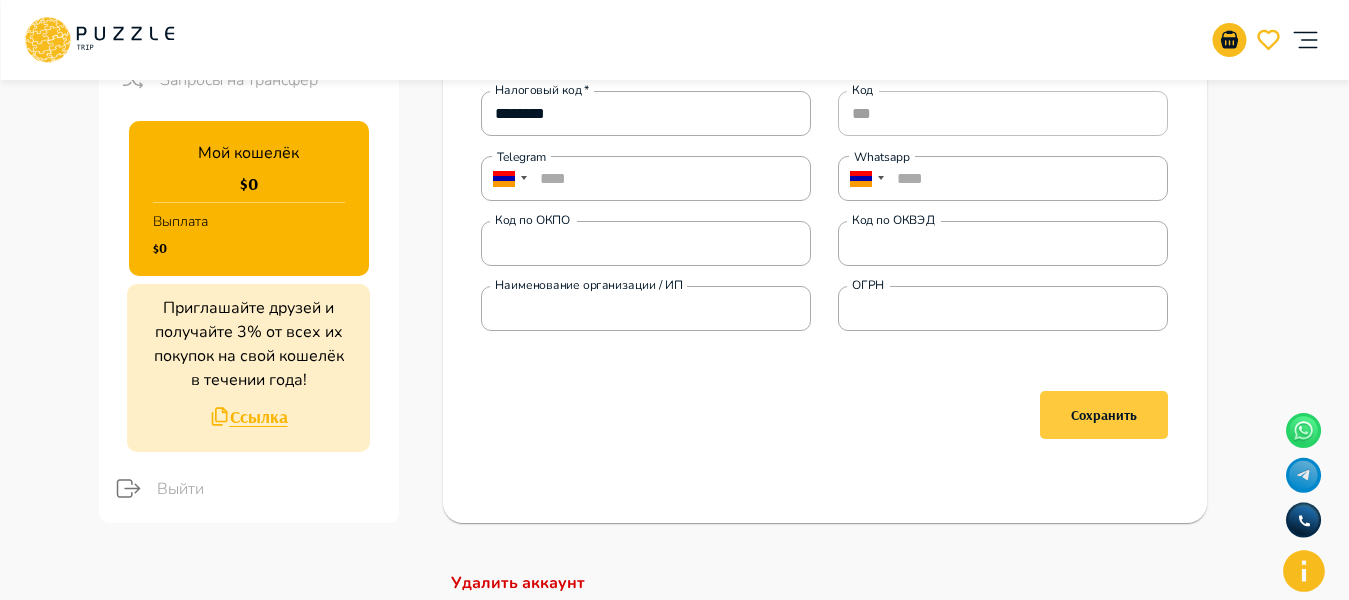 click on "Сохранить" at bounding box center (1104, 415) 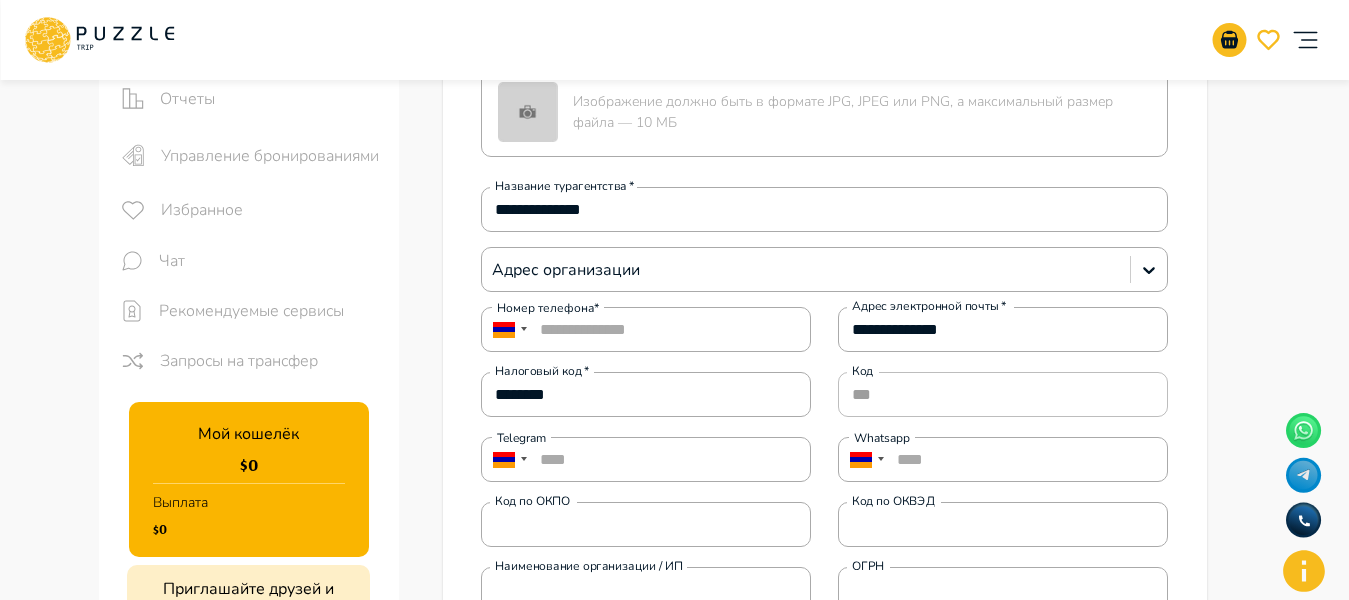 scroll, scrollTop: 0, scrollLeft: 0, axis: both 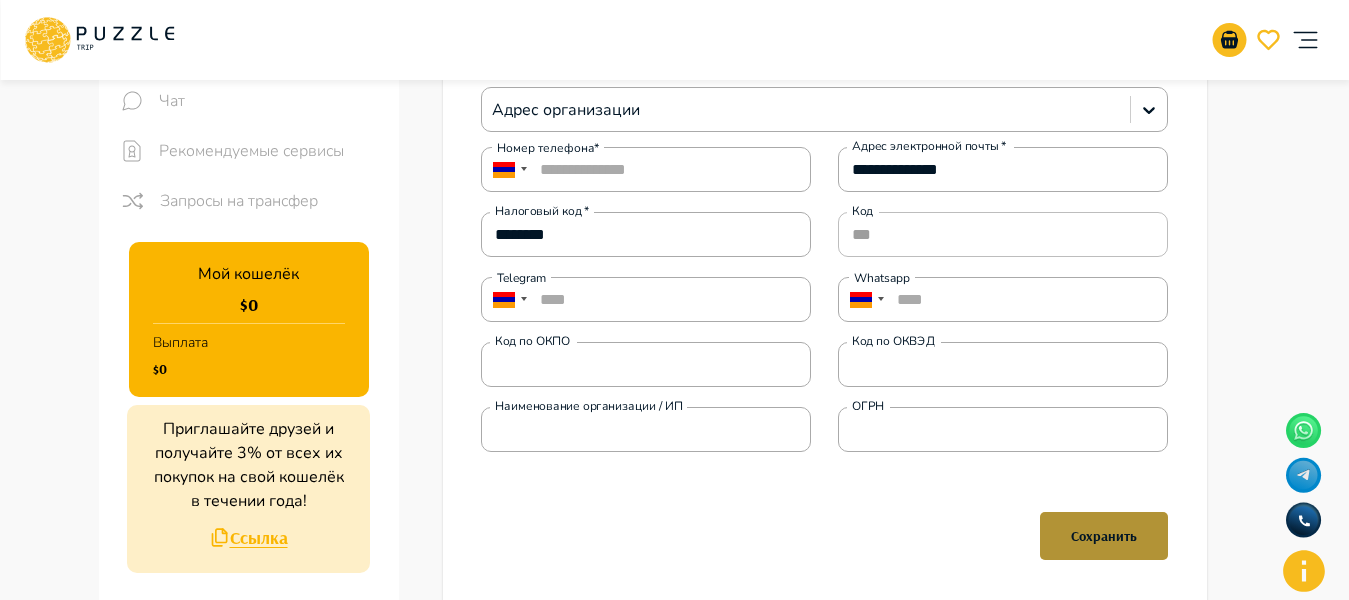 click on "Сохранить" at bounding box center (1104, 536) 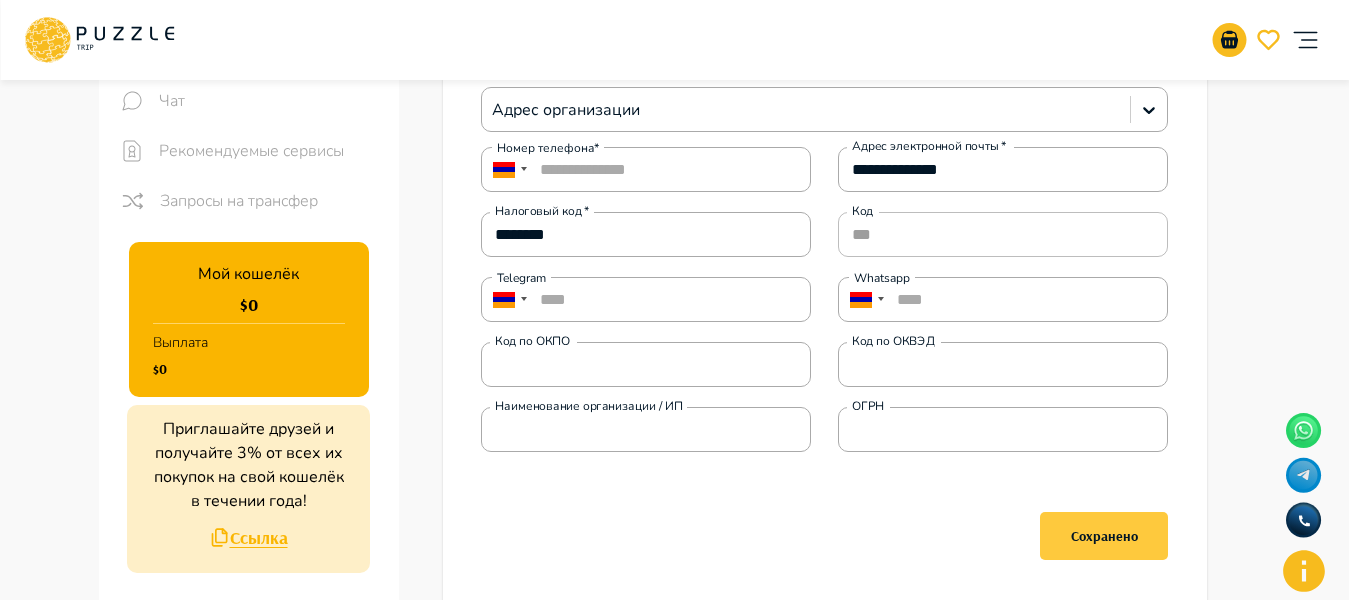 click on "Сохранено" at bounding box center (1104, 536) 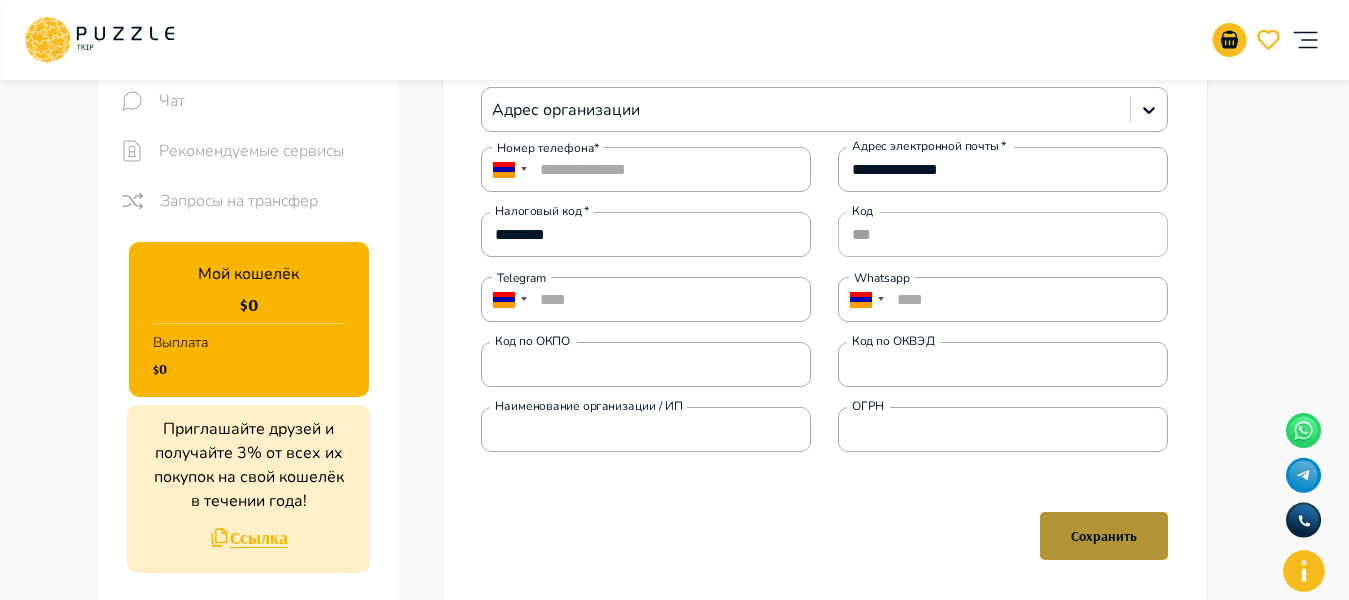 click on "Сохранить" at bounding box center [1104, 536] 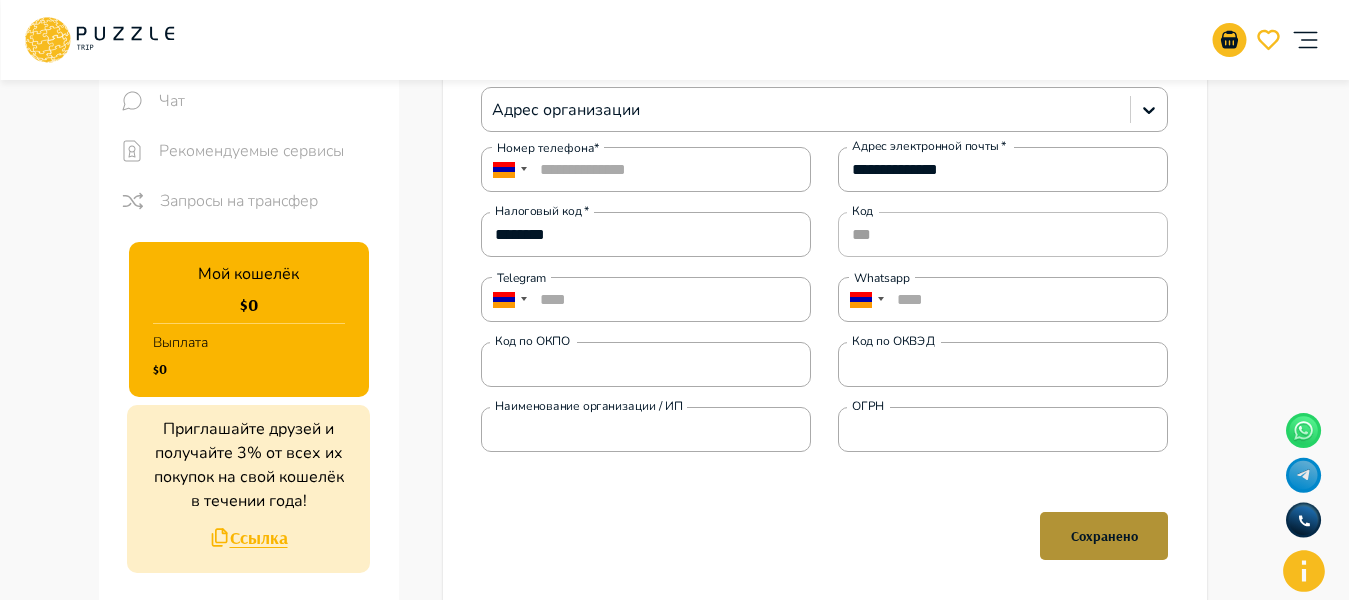 click on "Сохранено" at bounding box center [1104, 536] 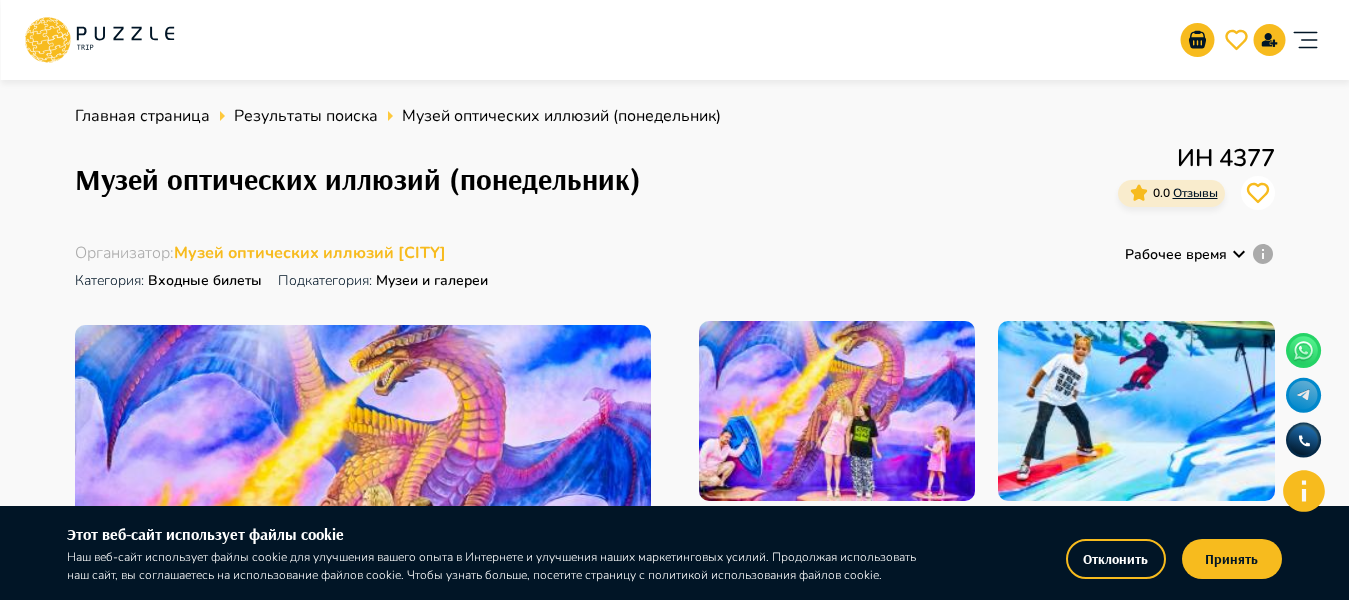 scroll, scrollTop: 0, scrollLeft: 0, axis: both 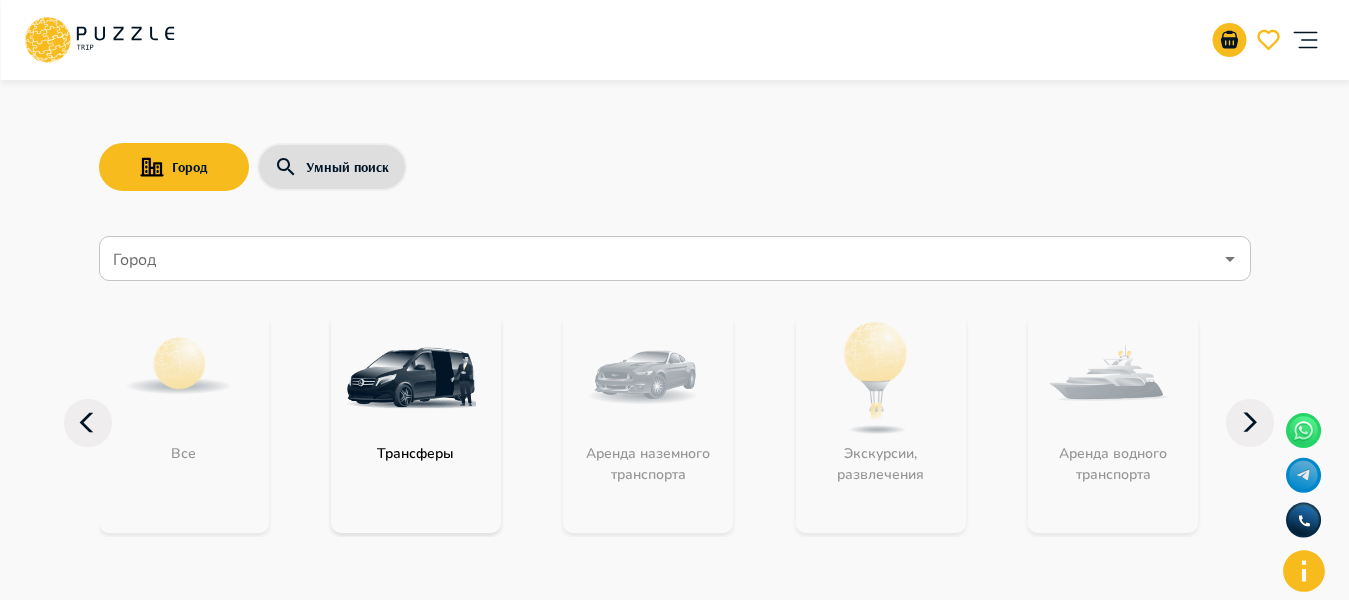 click 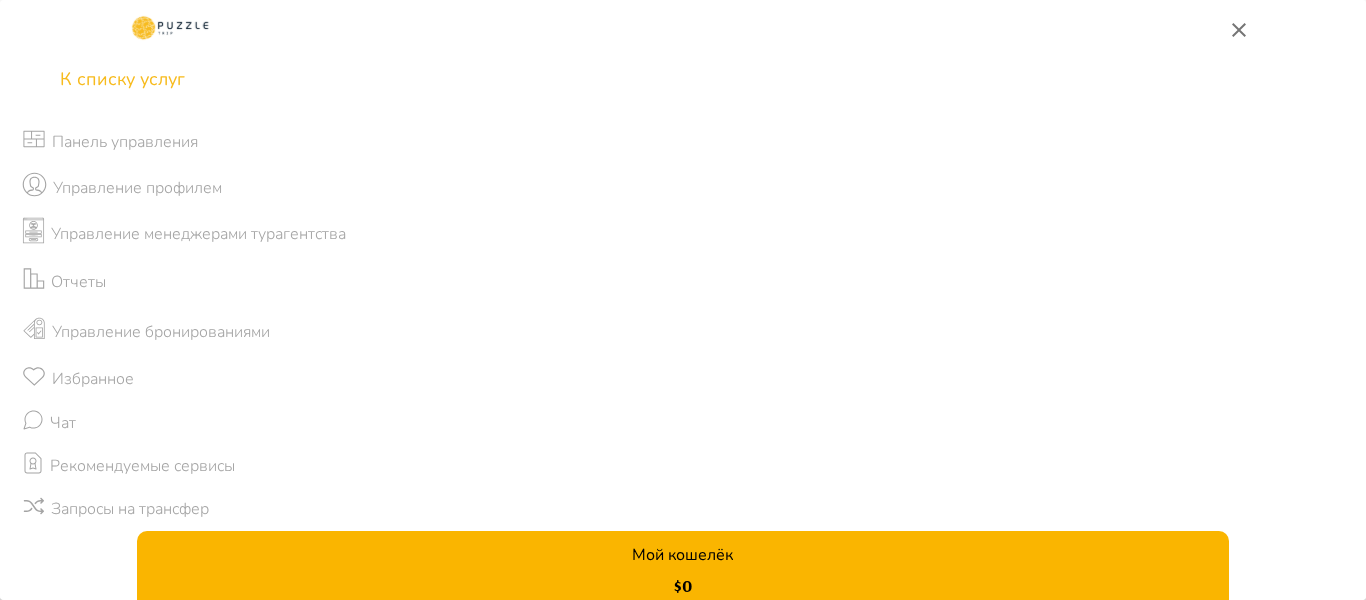 click on "Управление профилем" at bounding box center [137, 188] 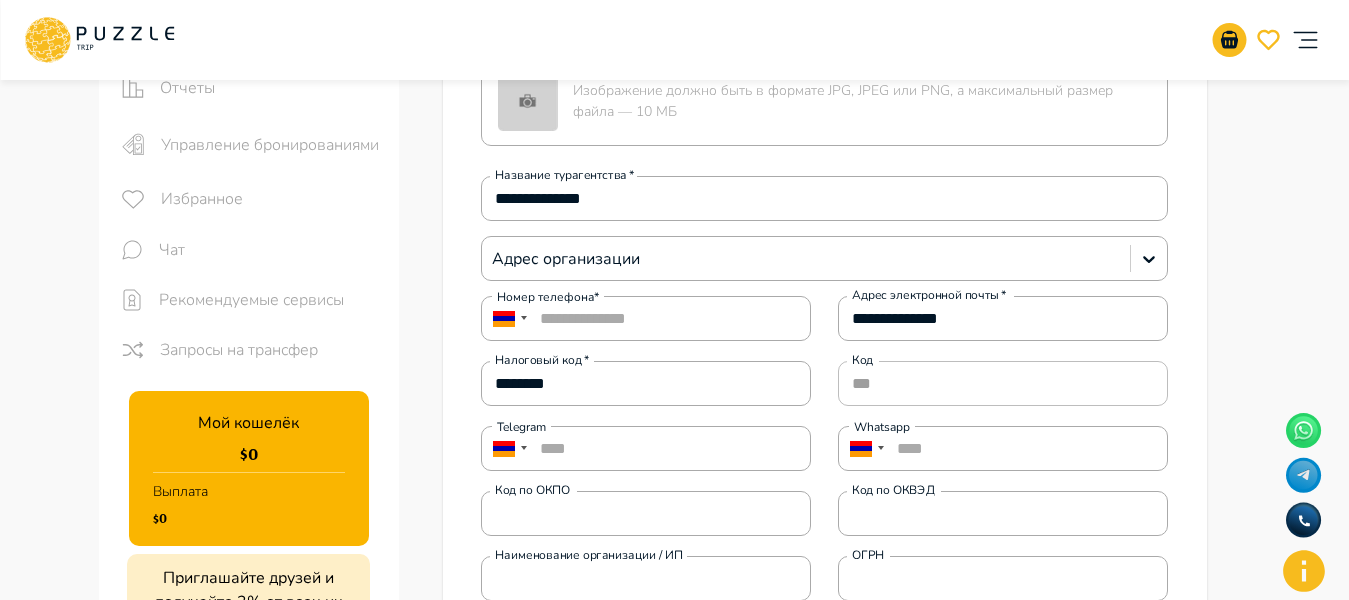 scroll, scrollTop: 0, scrollLeft: 0, axis: both 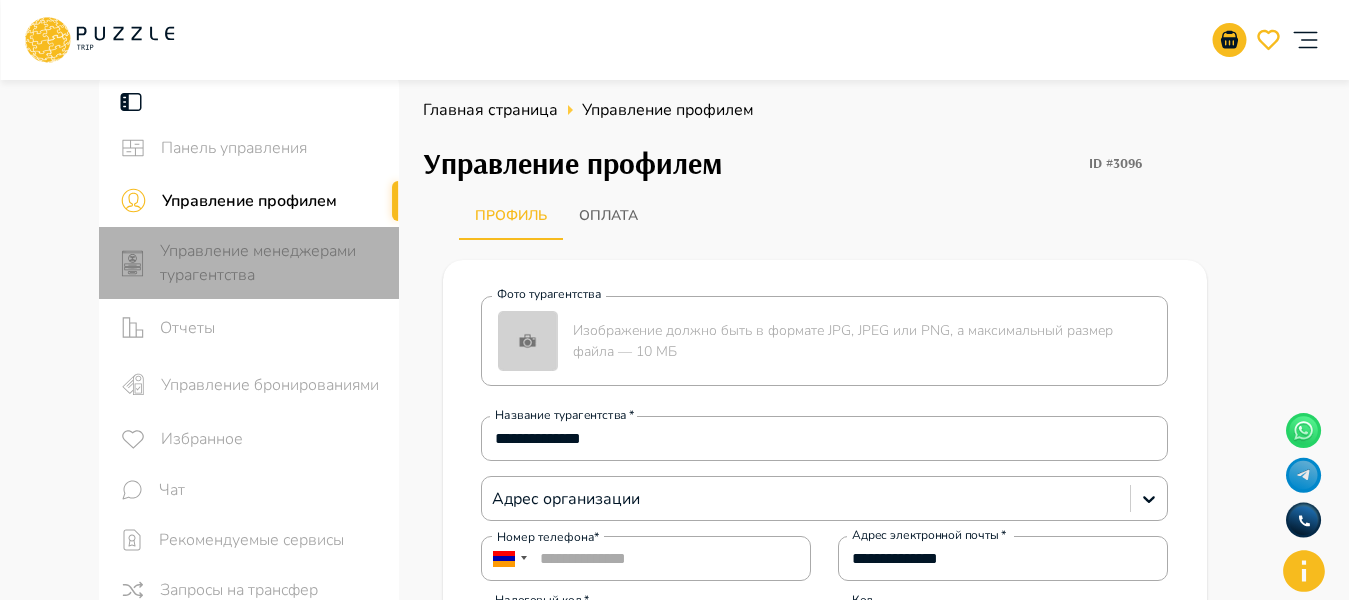 click on "Управление менеджерами турагентства" at bounding box center [271, 263] 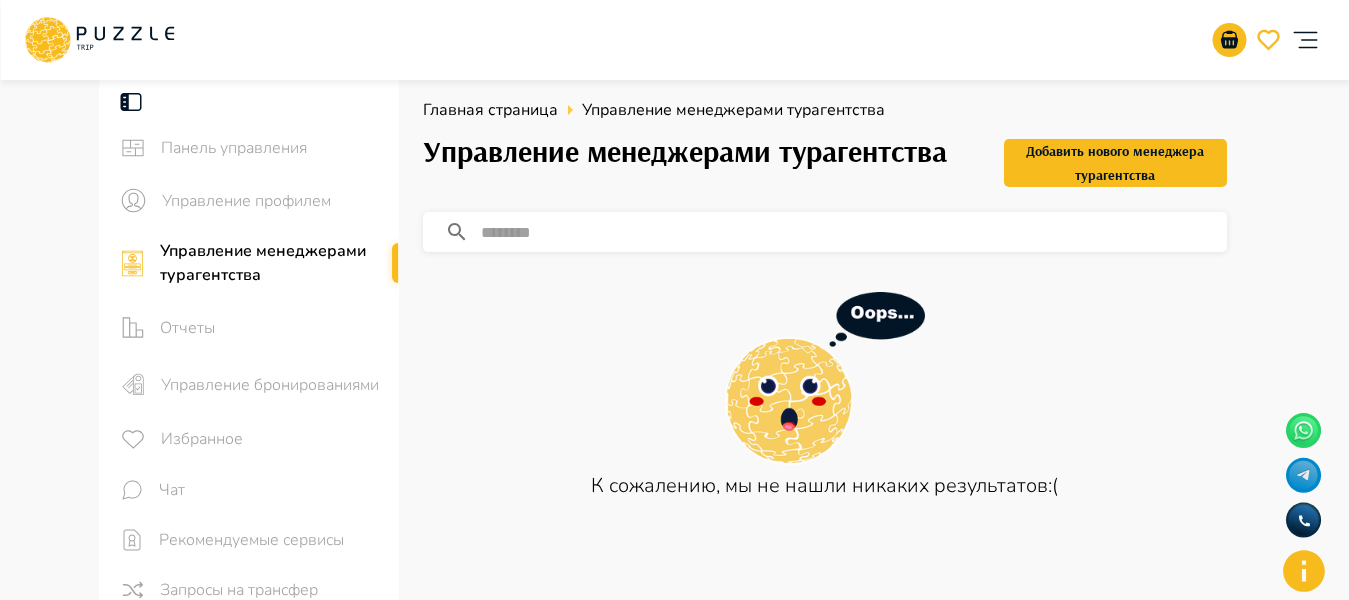 click at bounding box center [854, 232] 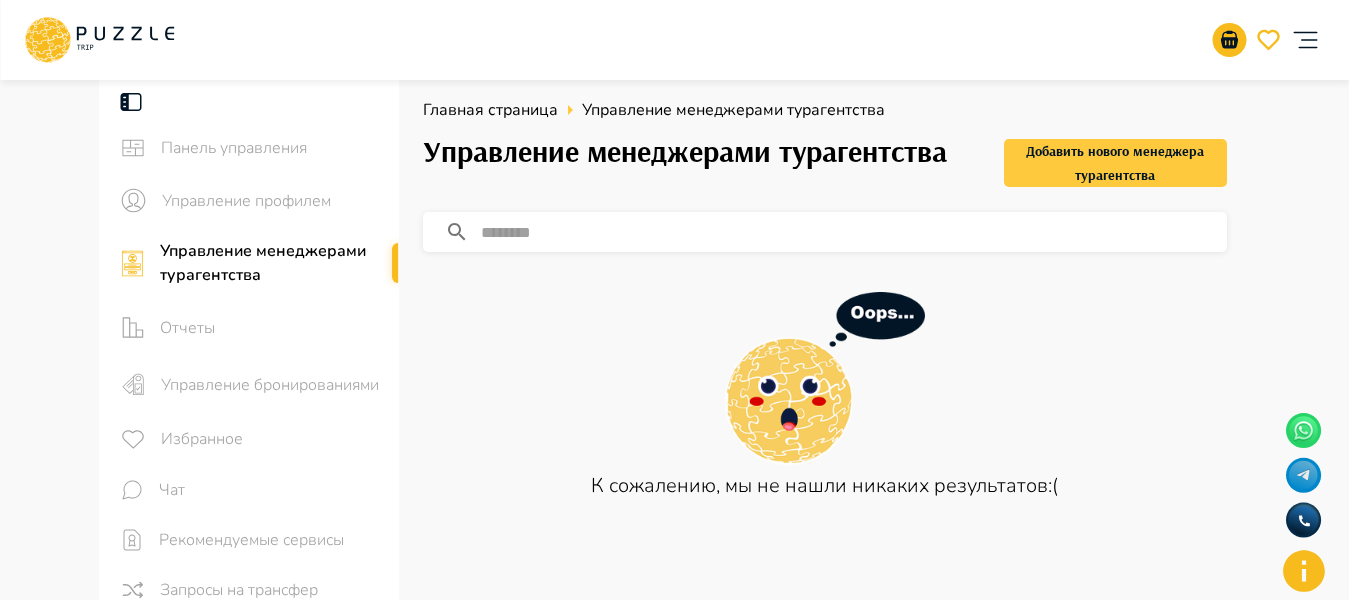 click on "Добавить нового менеджера турагентства" at bounding box center (1115, 163) 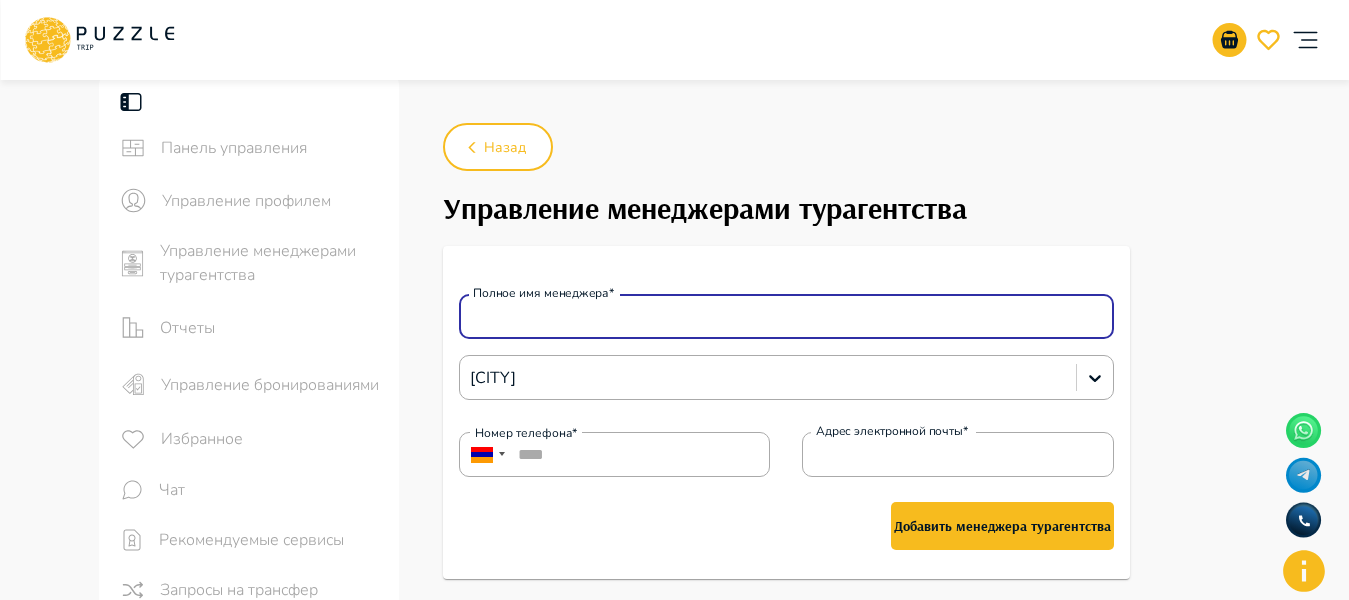 click on "Полное имя менеджера*" at bounding box center [786, 317] 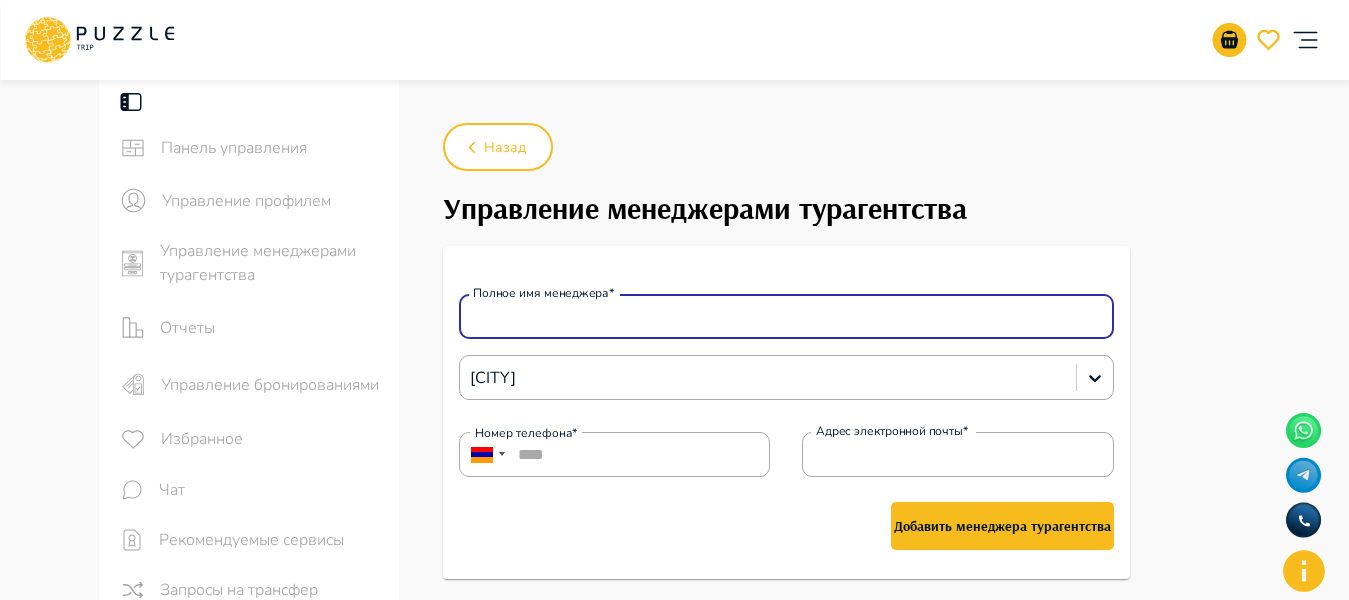 click on "Полное имя менеджера*" at bounding box center (786, 317) 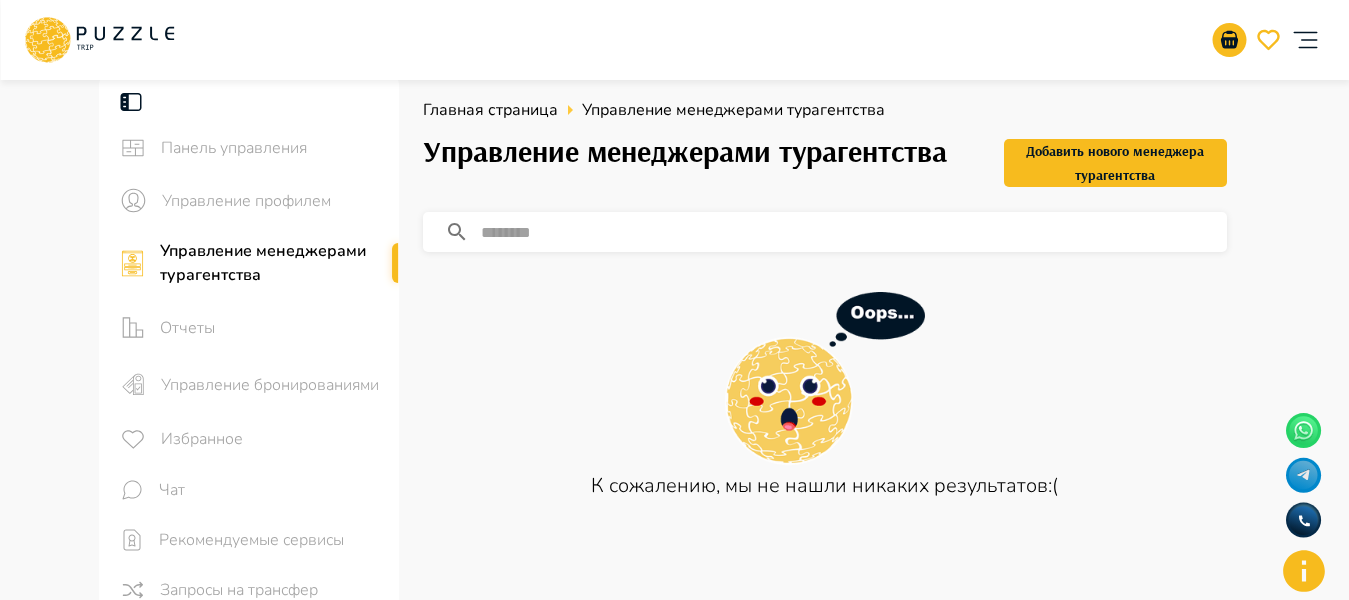 click on "Панель управления" at bounding box center (272, 148) 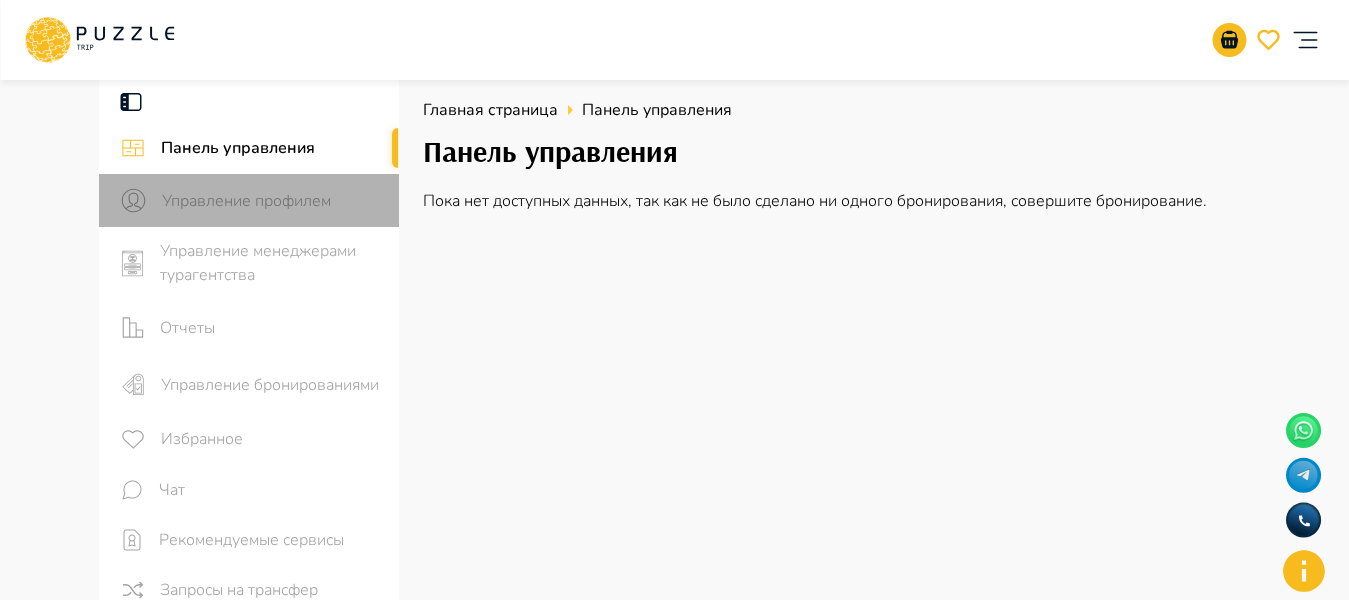 click on "Управление профилем" at bounding box center [272, 201] 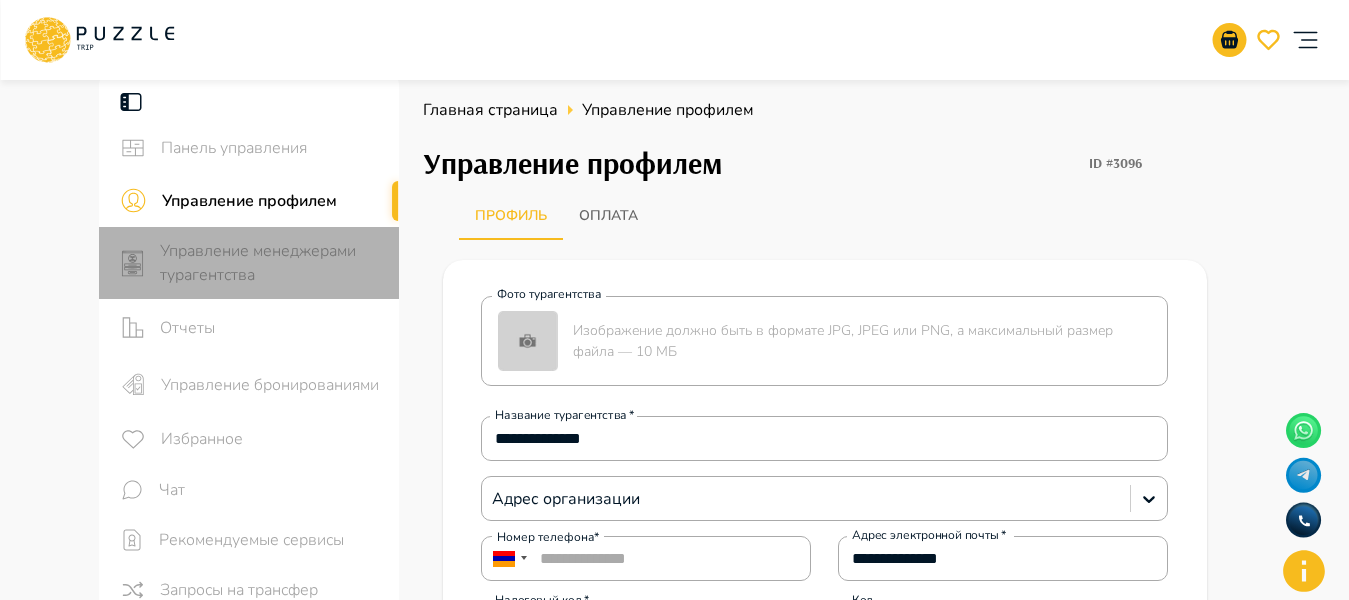 click on "Управление менеджерами турагентства" at bounding box center (271, 263) 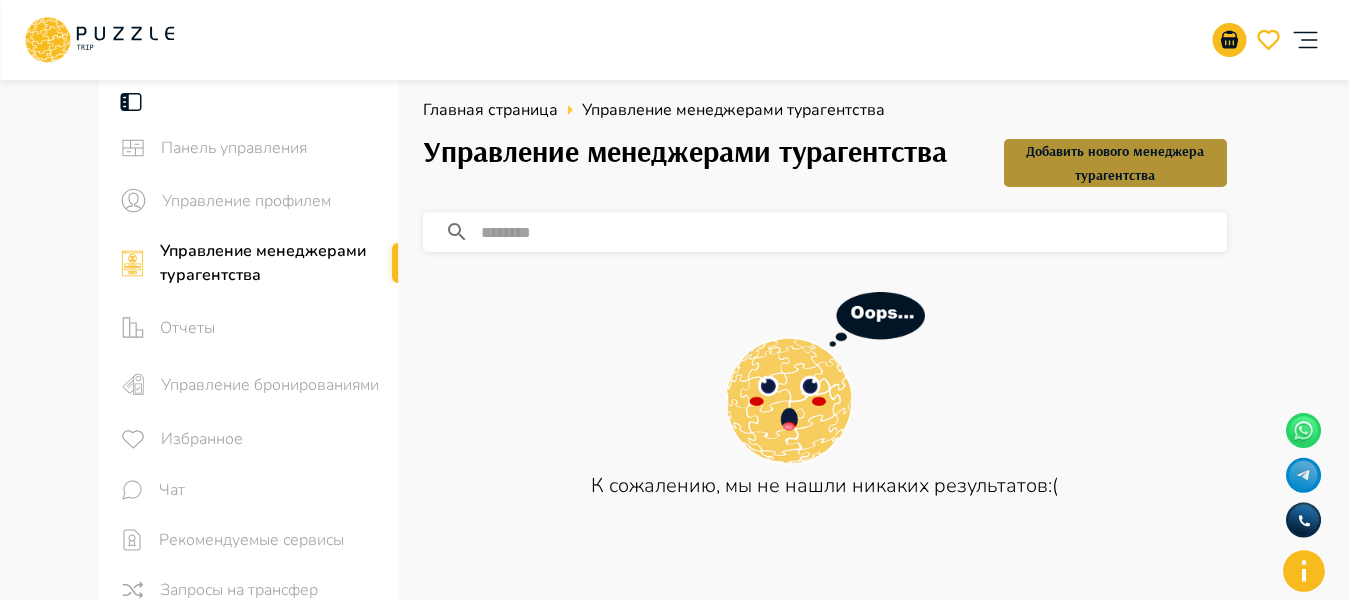 click on "Добавить нового менеджера турагентства" at bounding box center [1115, 163] 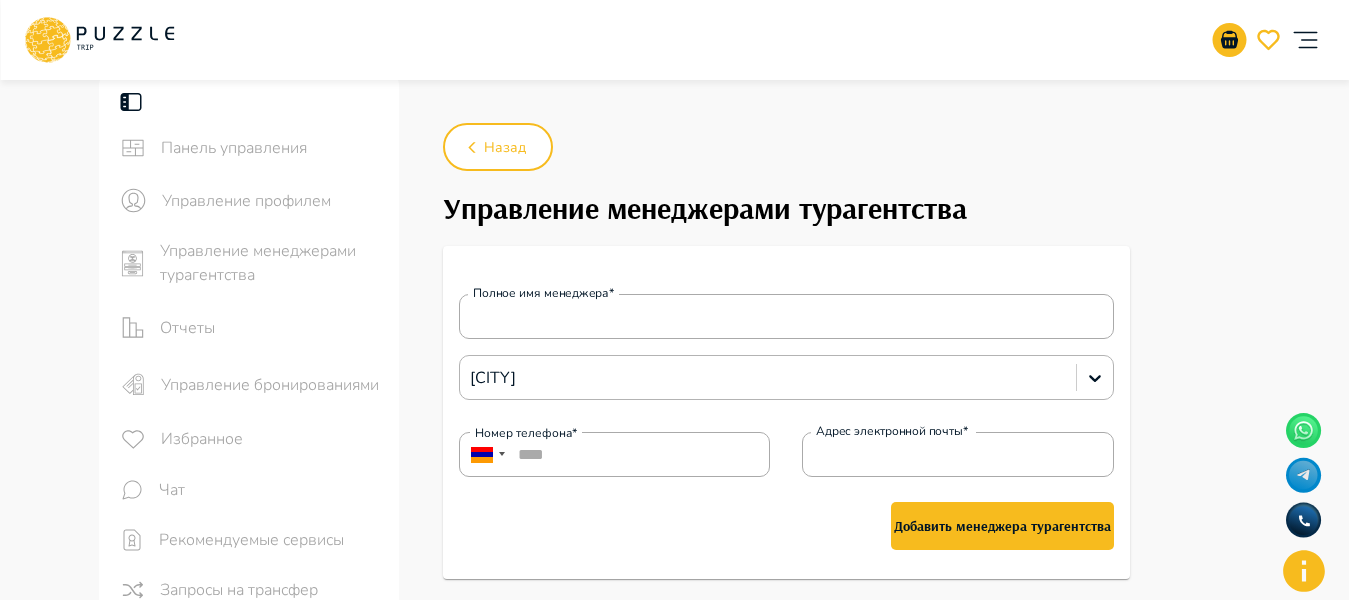 click at bounding box center [768, 378] 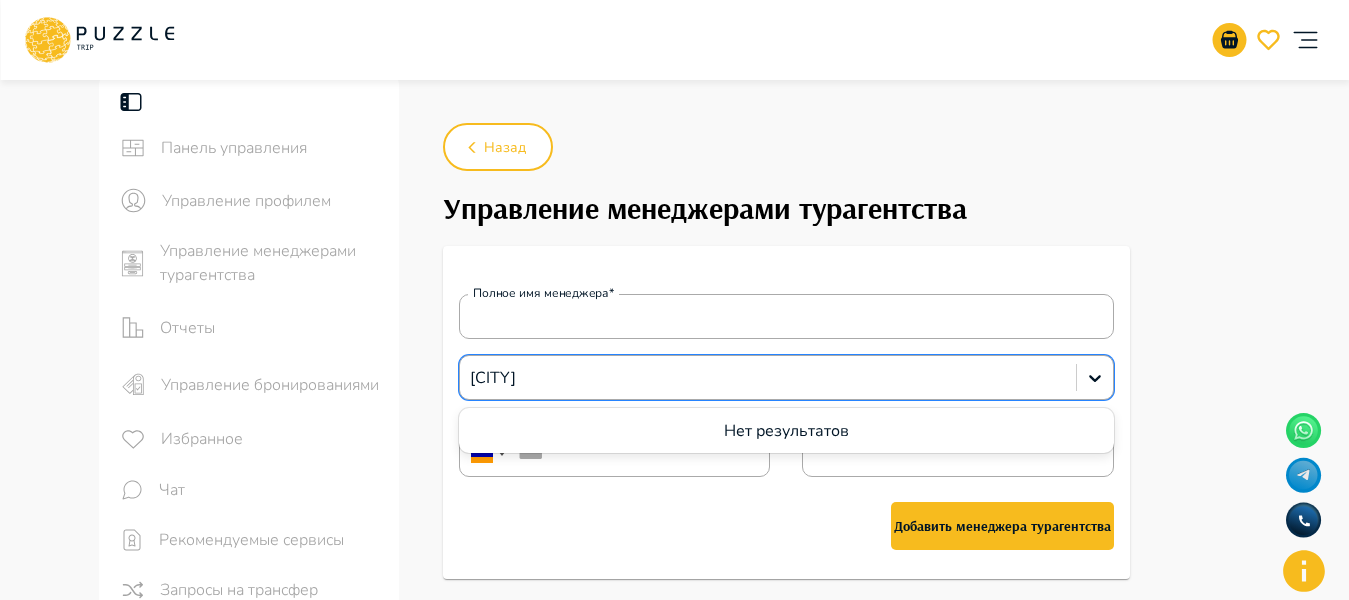 click on "Полное имя менеджера*" at bounding box center (543, 293) 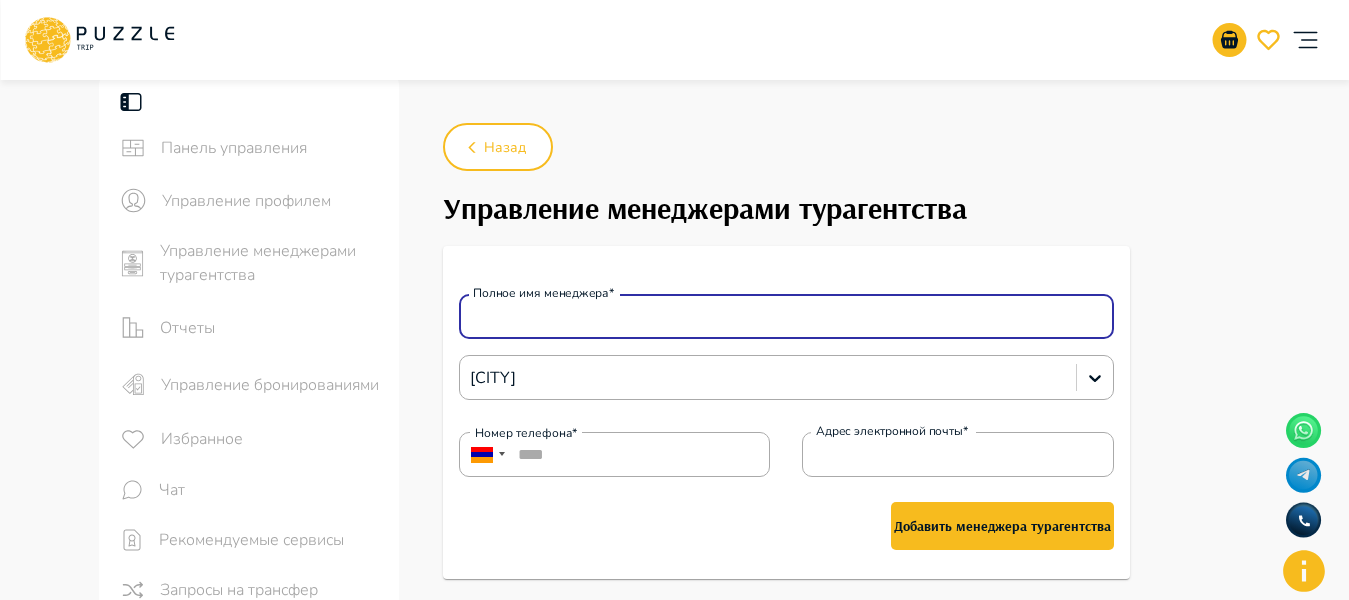 click on "Полное имя менеджера*" at bounding box center (786, 317) 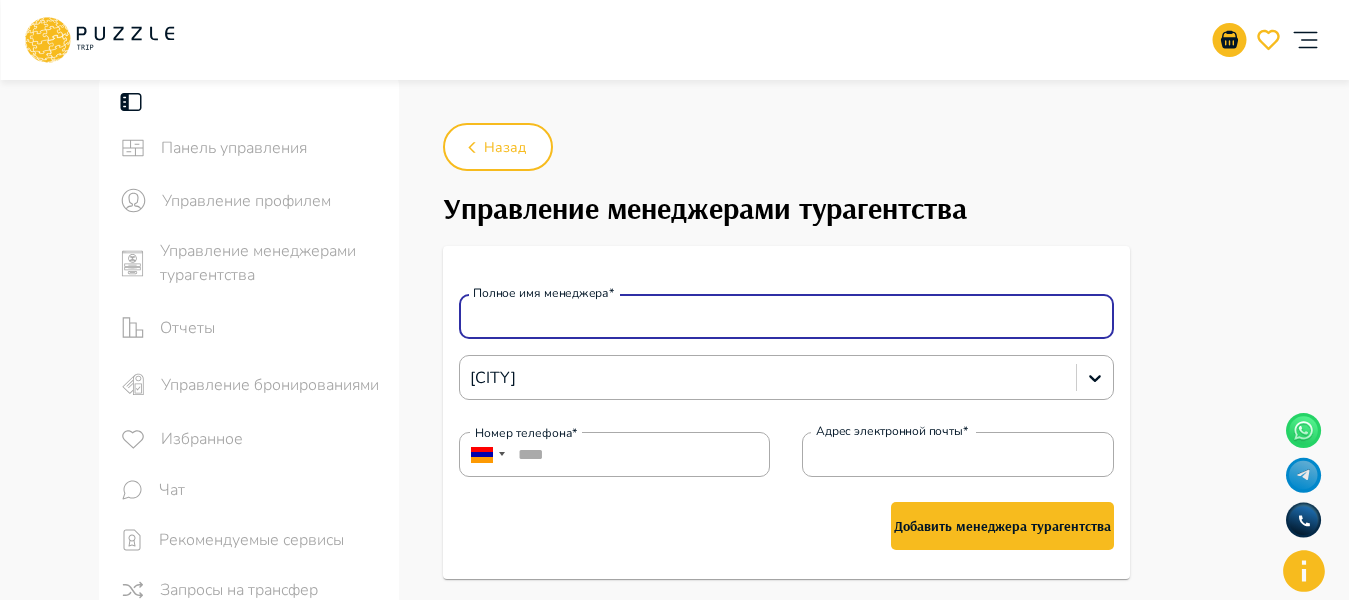 click on "Полное имя менеджера*" at bounding box center (786, 317) 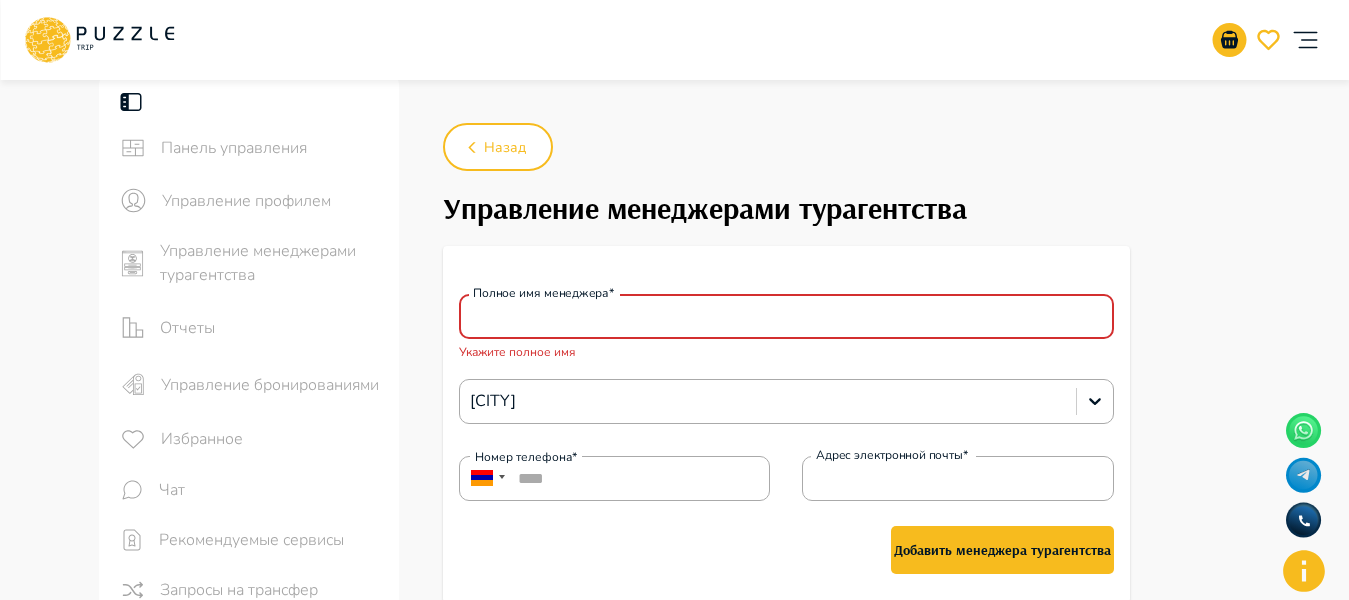 paste on "**********" 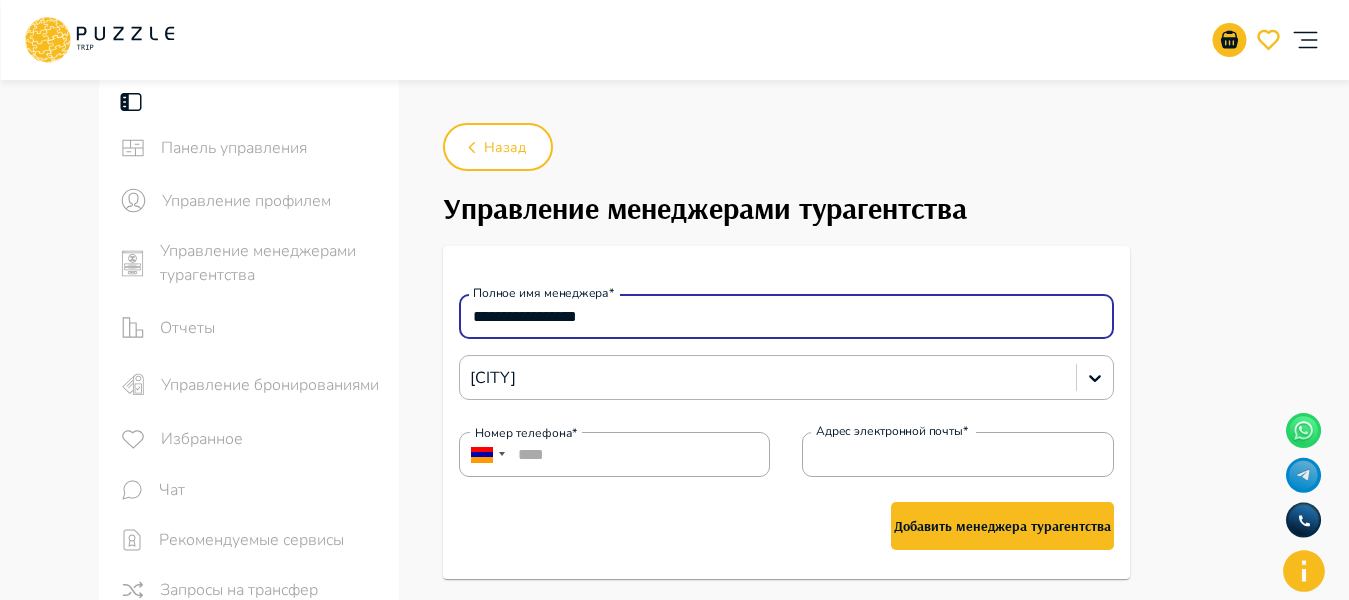 type on "**********" 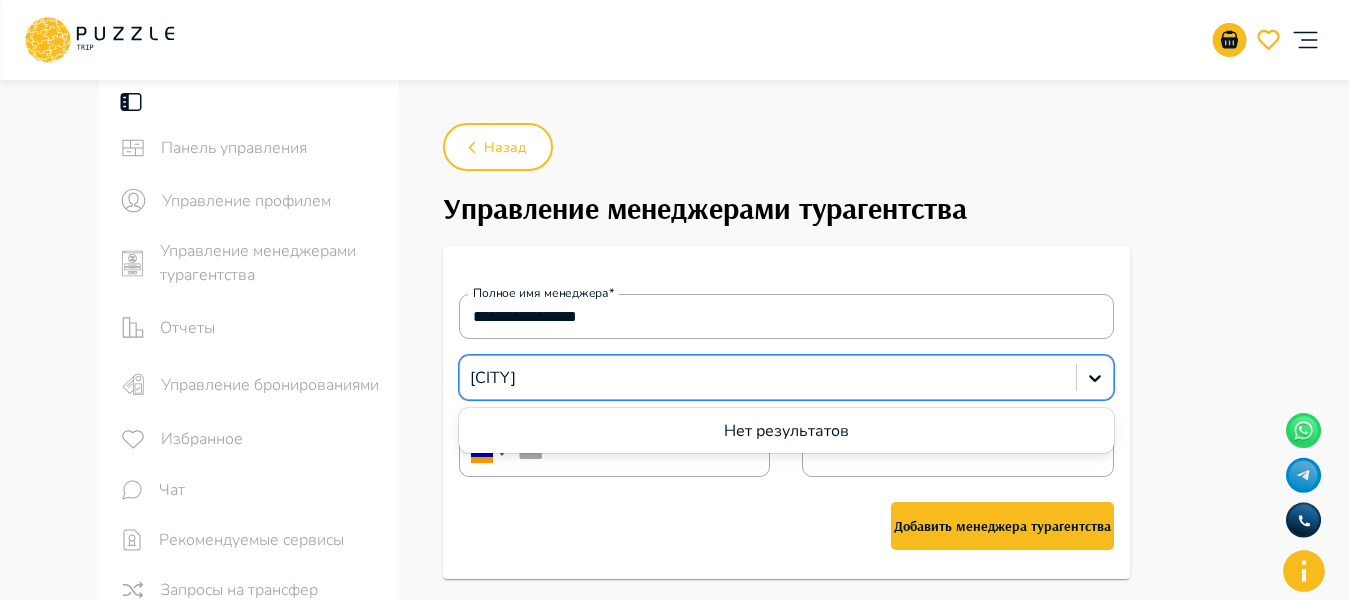 click on "Добавить менеджера турагентства" at bounding box center (786, 526) 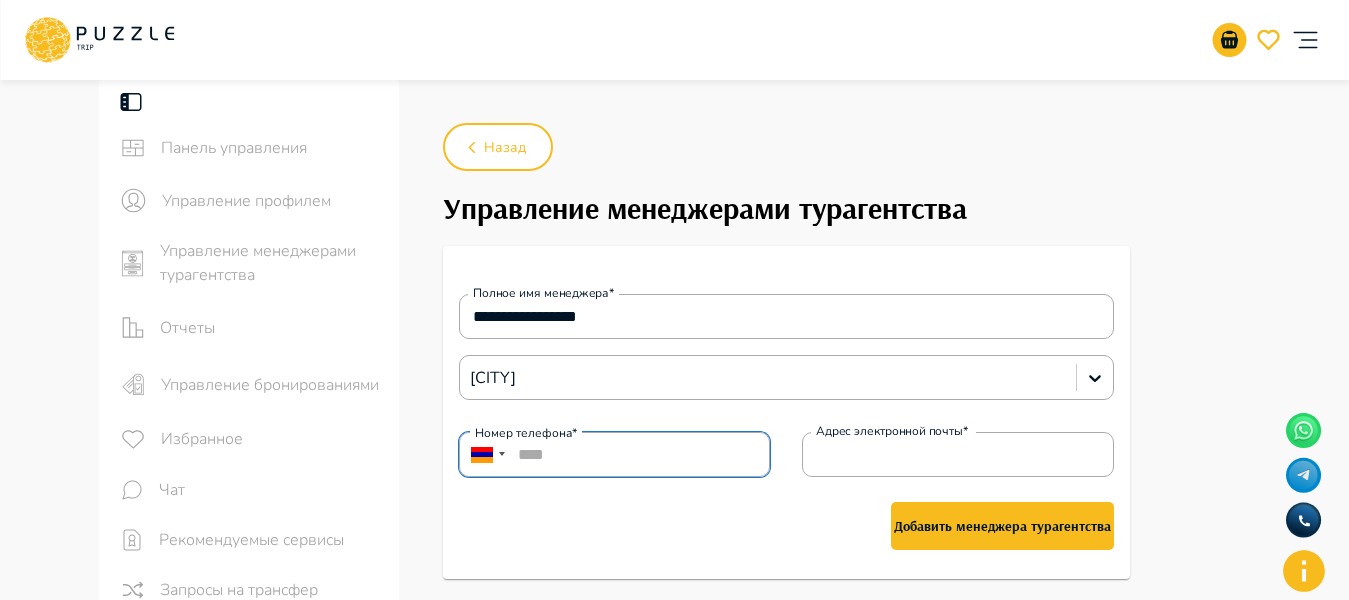 click on "****" at bounding box center (615, 454) 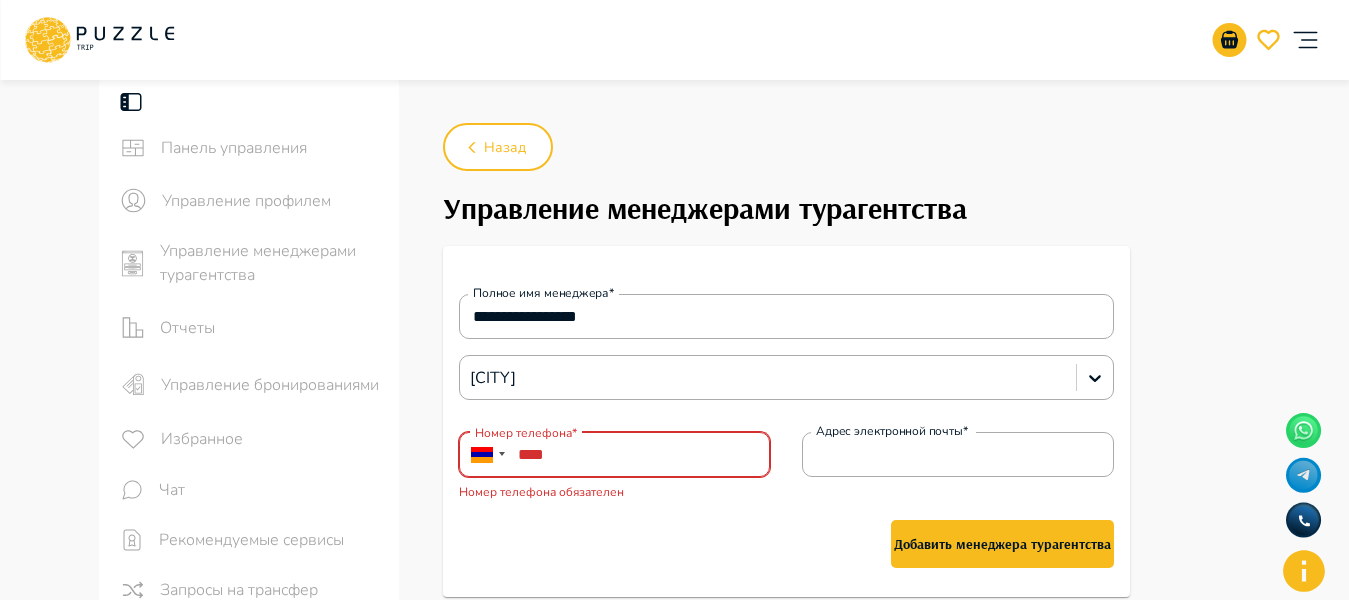 click on "****" at bounding box center [615, 454] 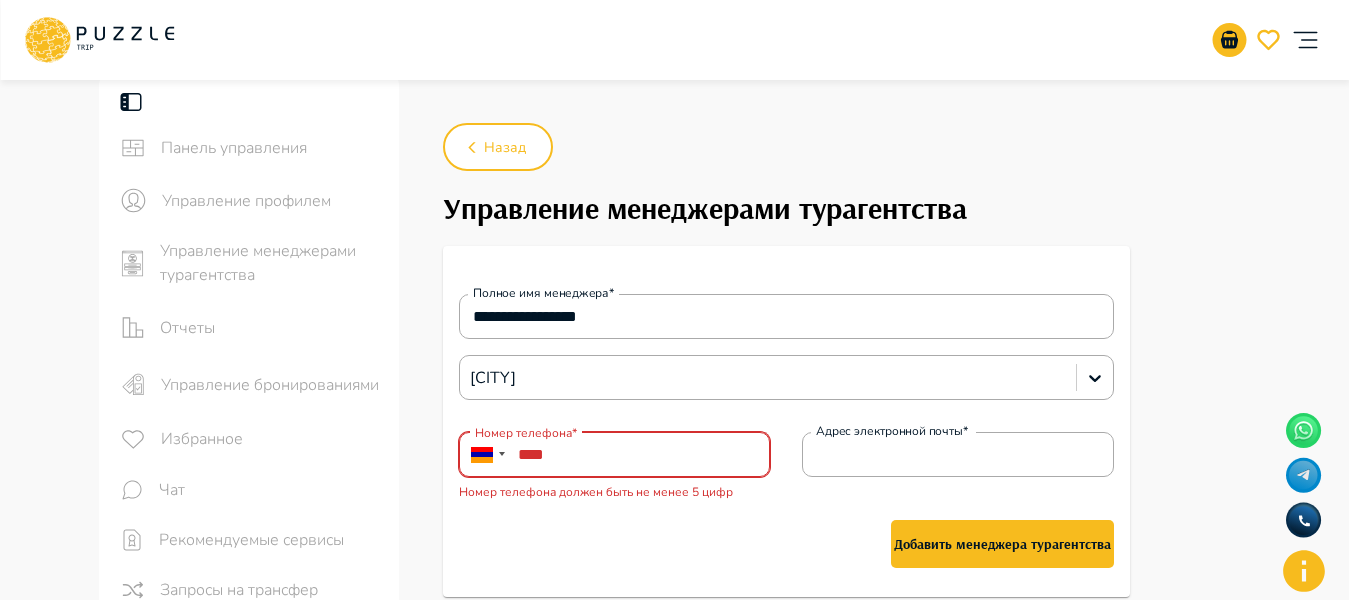 paste on "**********" 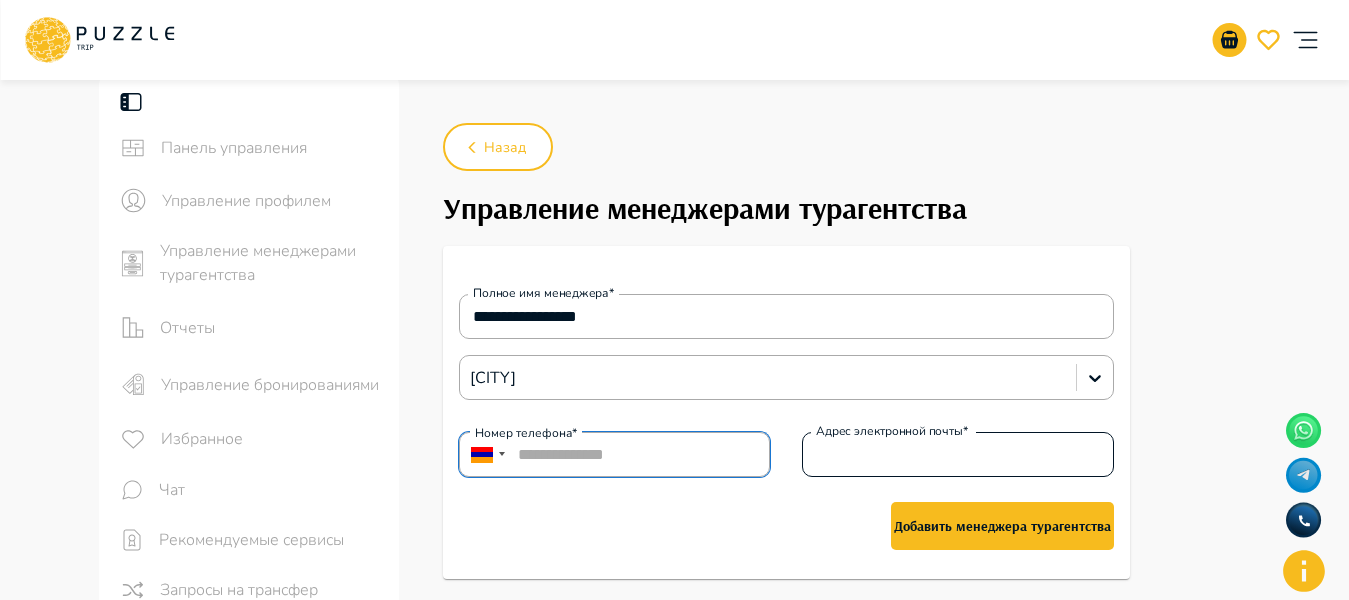 type on "**********" 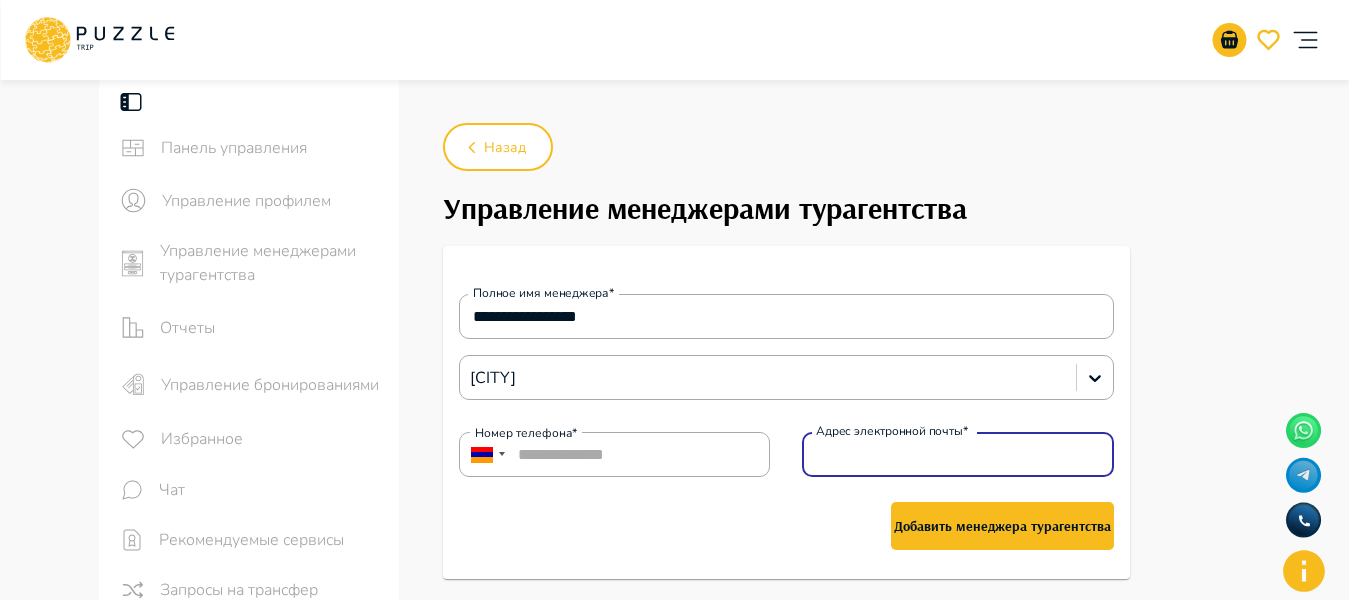 click on "Адрес электронной почты*" at bounding box center [958, 455] 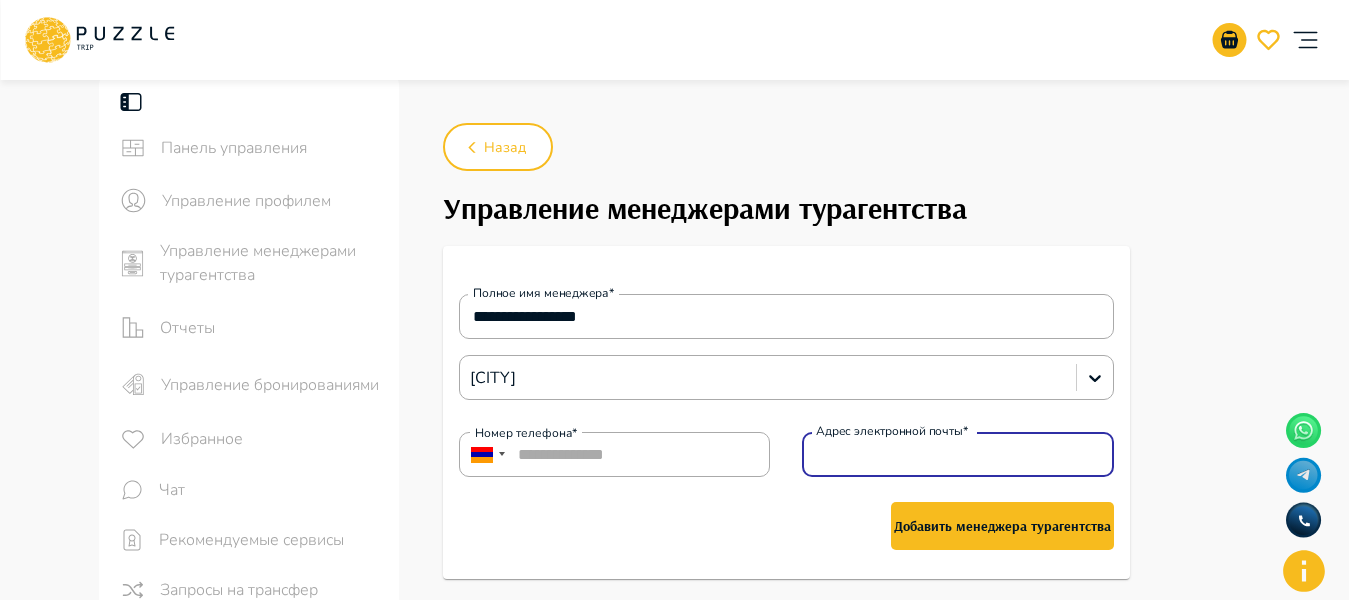 type on "**********" 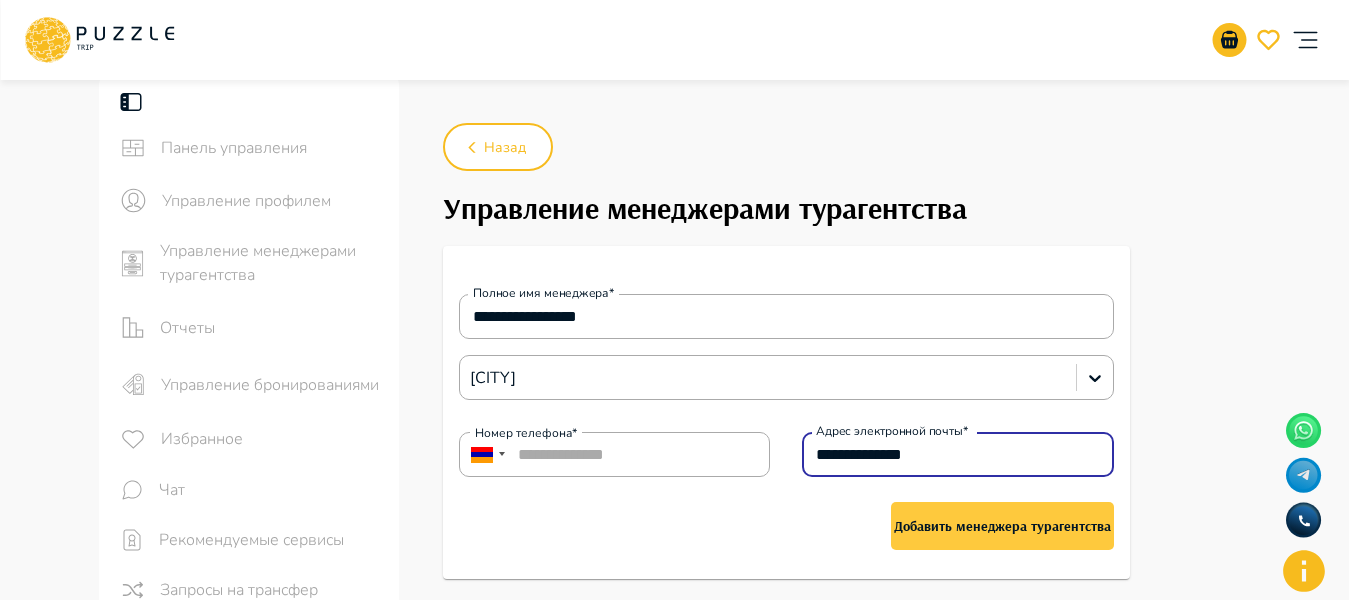 click on "Добавить менеджера турагентства" at bounding box center [1002, 526] 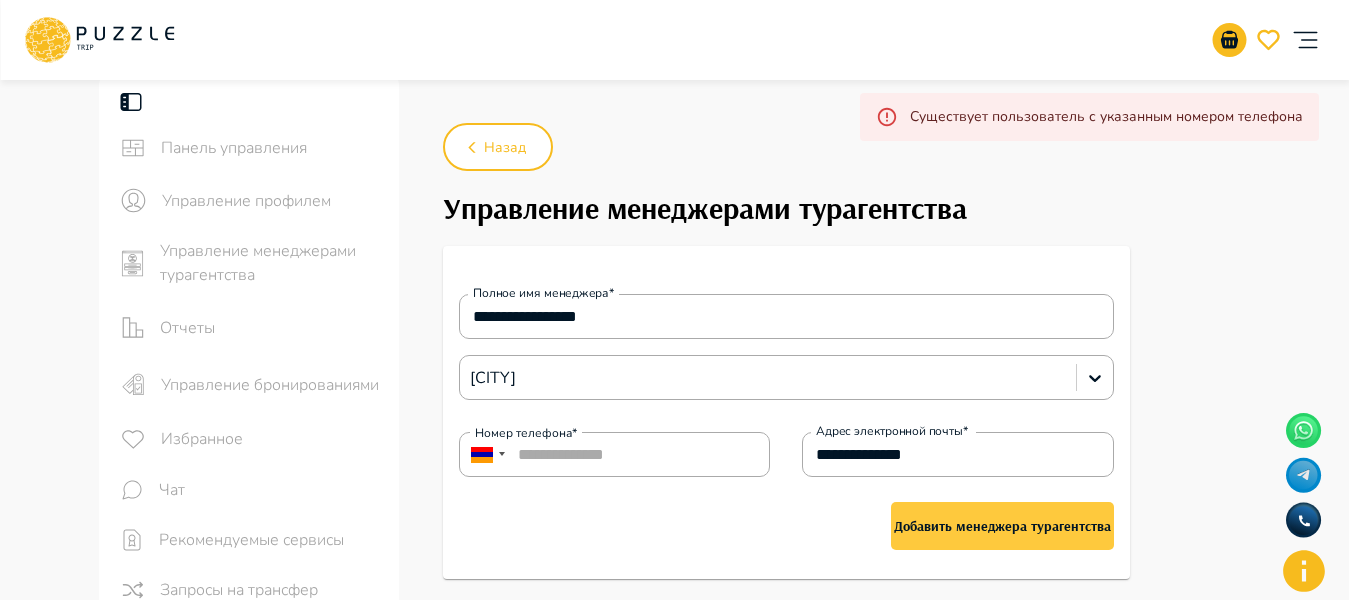 click on "Добавить менеджера турагентства" at bounding box center (1002, 526) 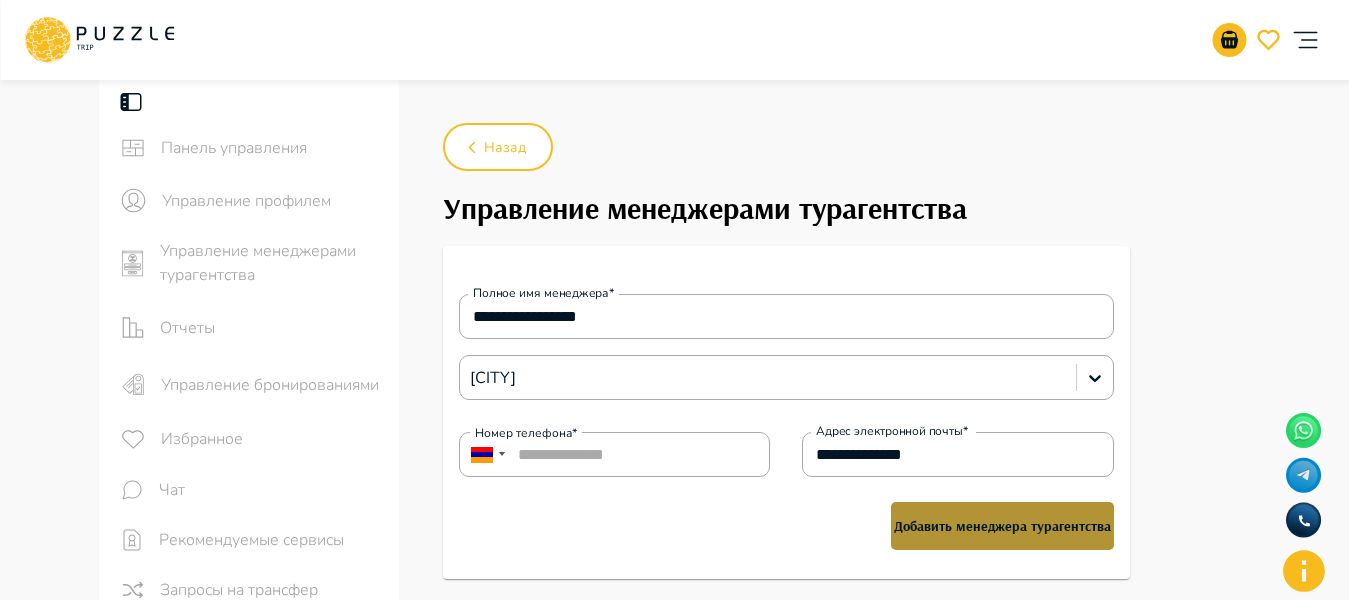 click on "Добавить менеджера турагентства" at bounding box center [1002, 526] 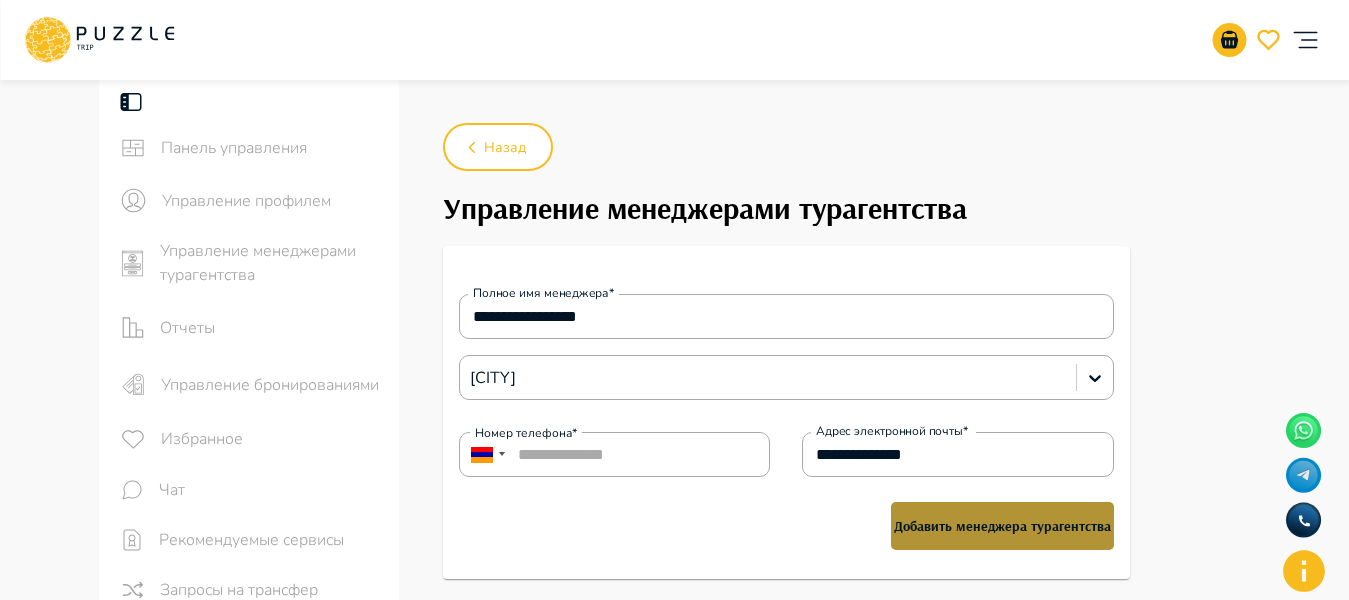 click on "Добавить менеджера турагентства" at bounding box center (1002, 526) 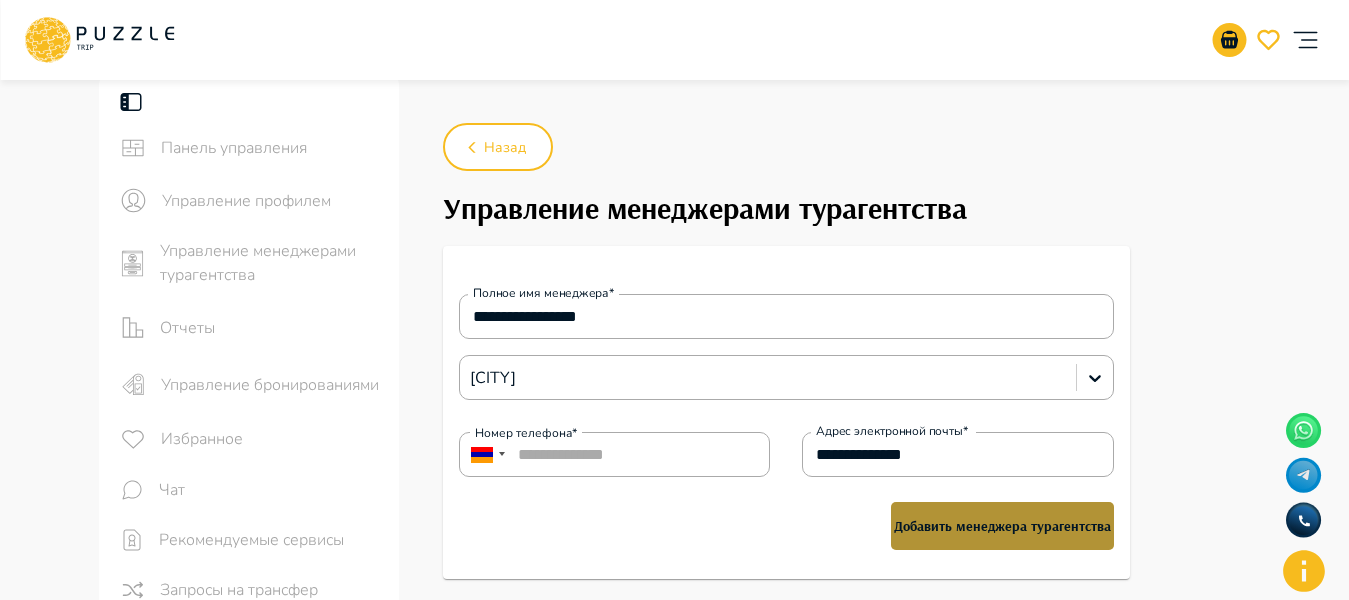 click on "Добавить менеджера турагентства" at bounding box center (1002, 526) 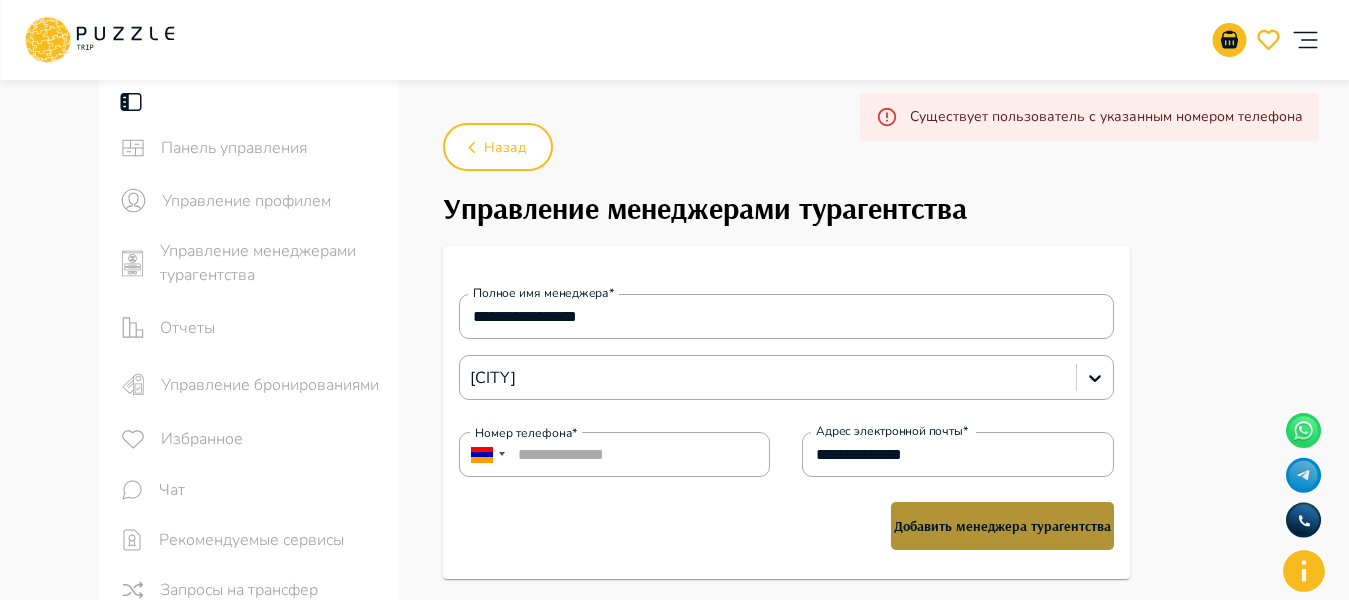 click on "Добавить менеджера турагентства" at bounding box center (1002, 526) 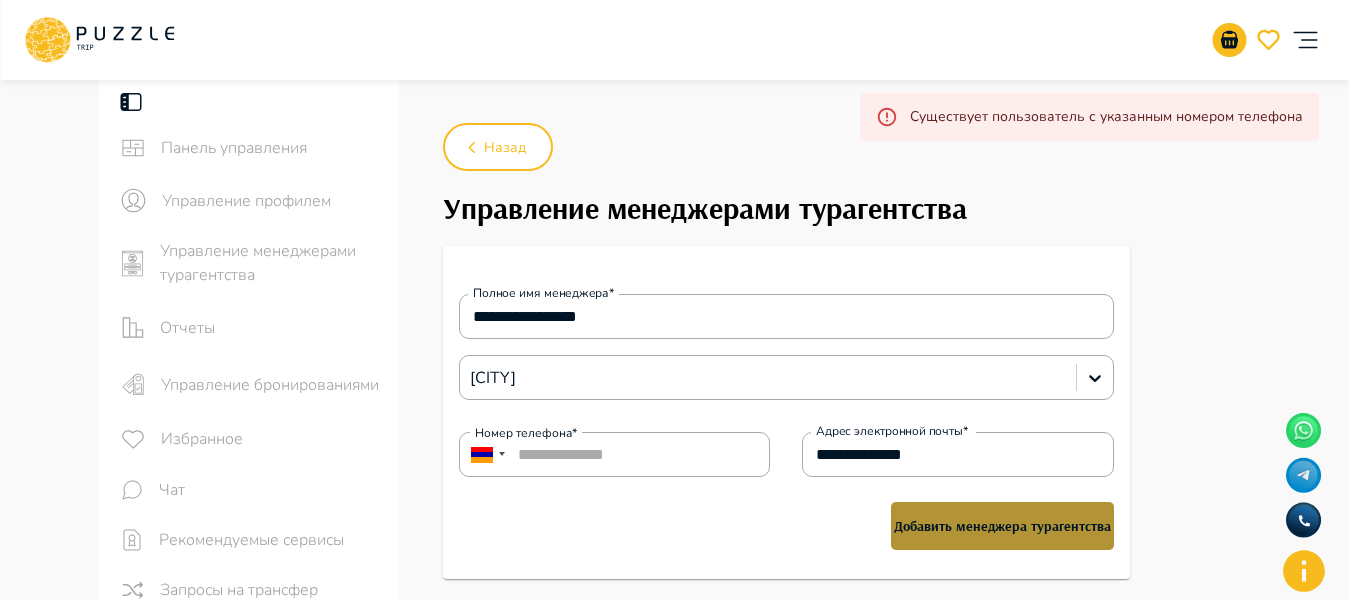 click on "Добавить менеджера турагентства" at bounding box center (1002, 526) 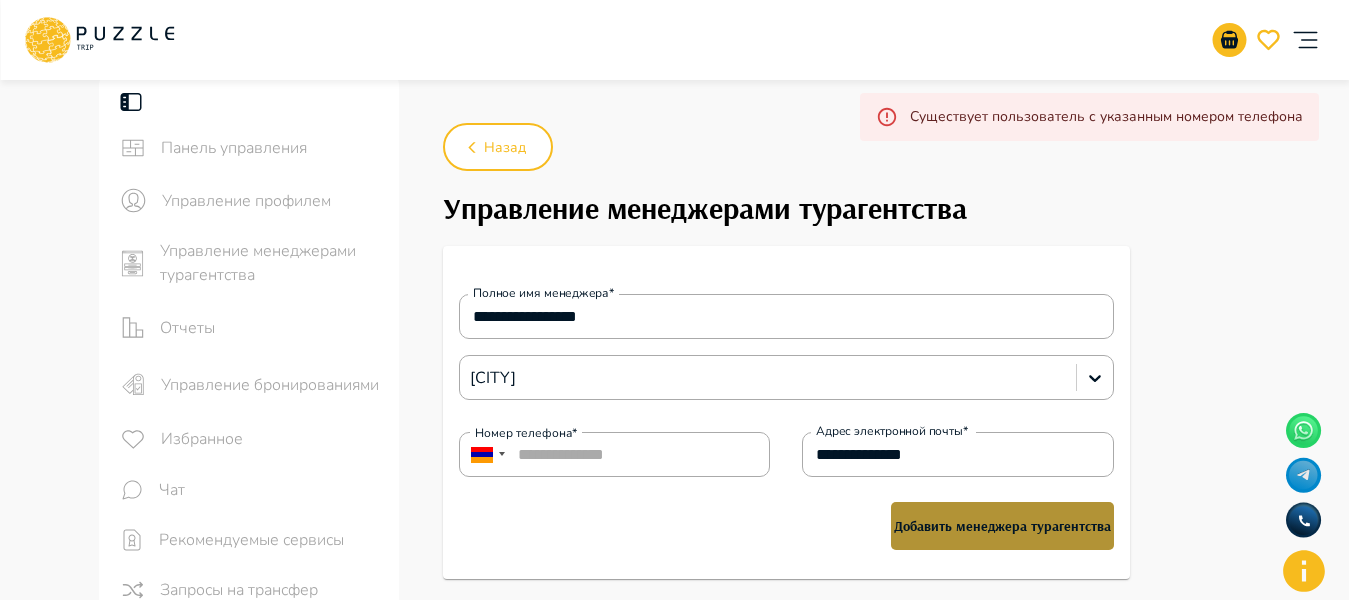 click on "Добавить менеджера турагентства" at bounding box center [1002, 526] 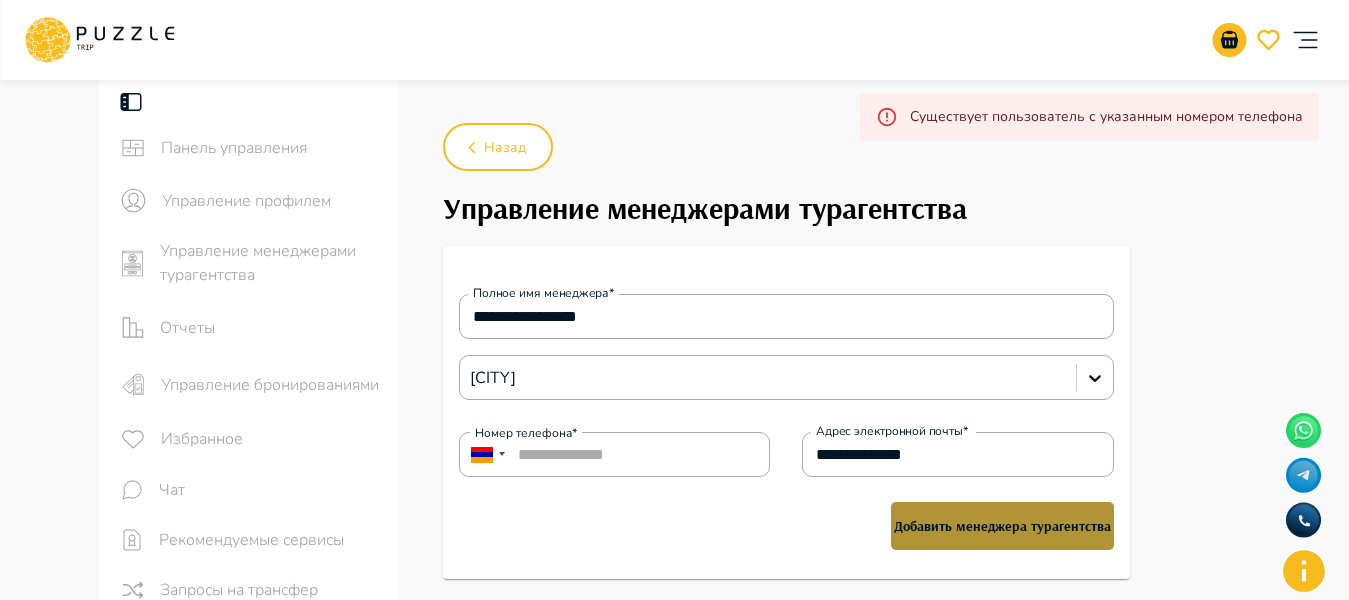 click on "Добавить менеджера турагентства" at bounding box center (1002, 526) 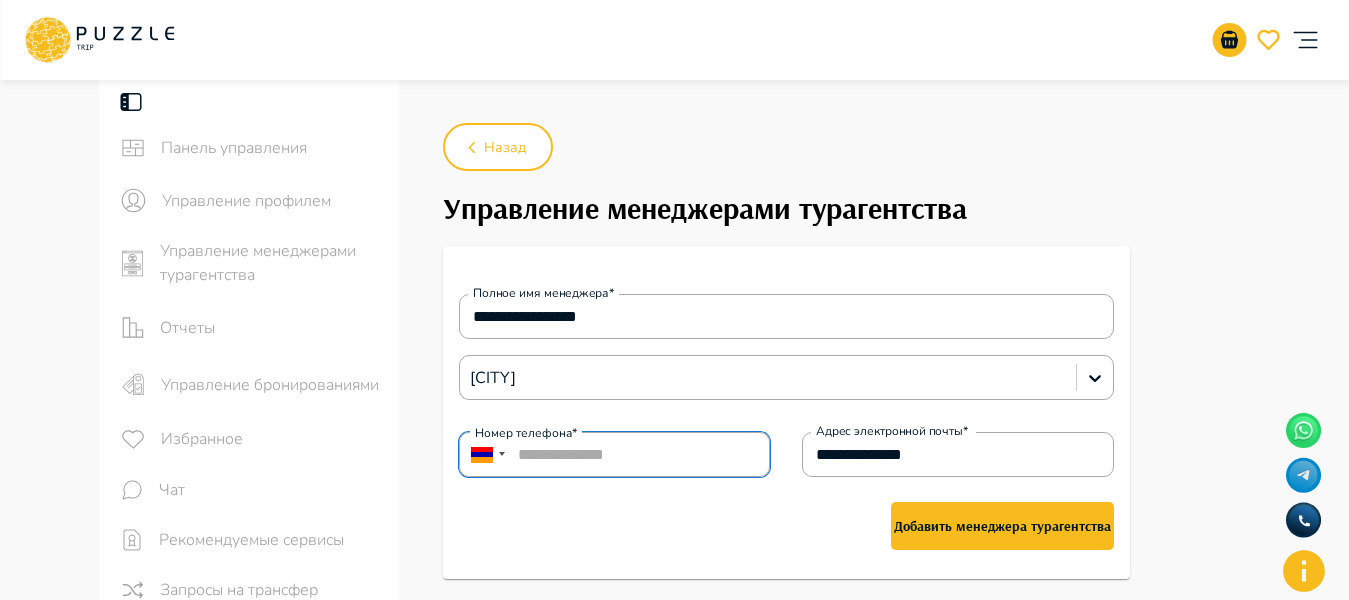 click on "**********" at bounding box center (615, 454) 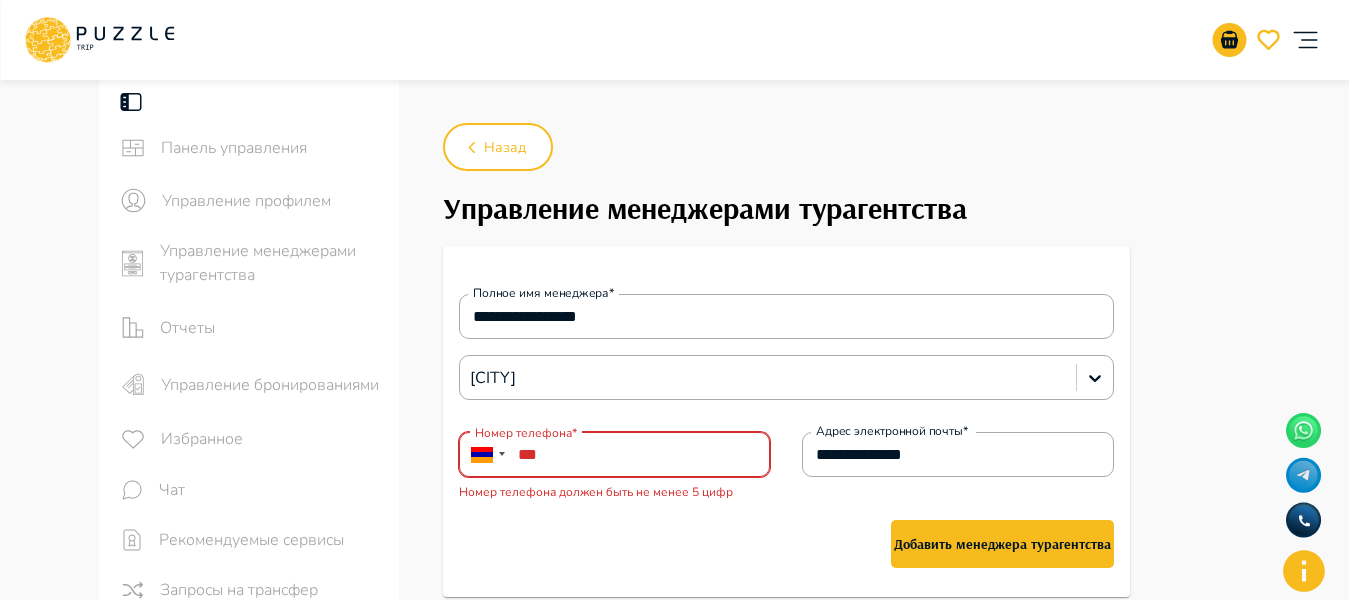 click on "***" at bounding box center (615, 454) 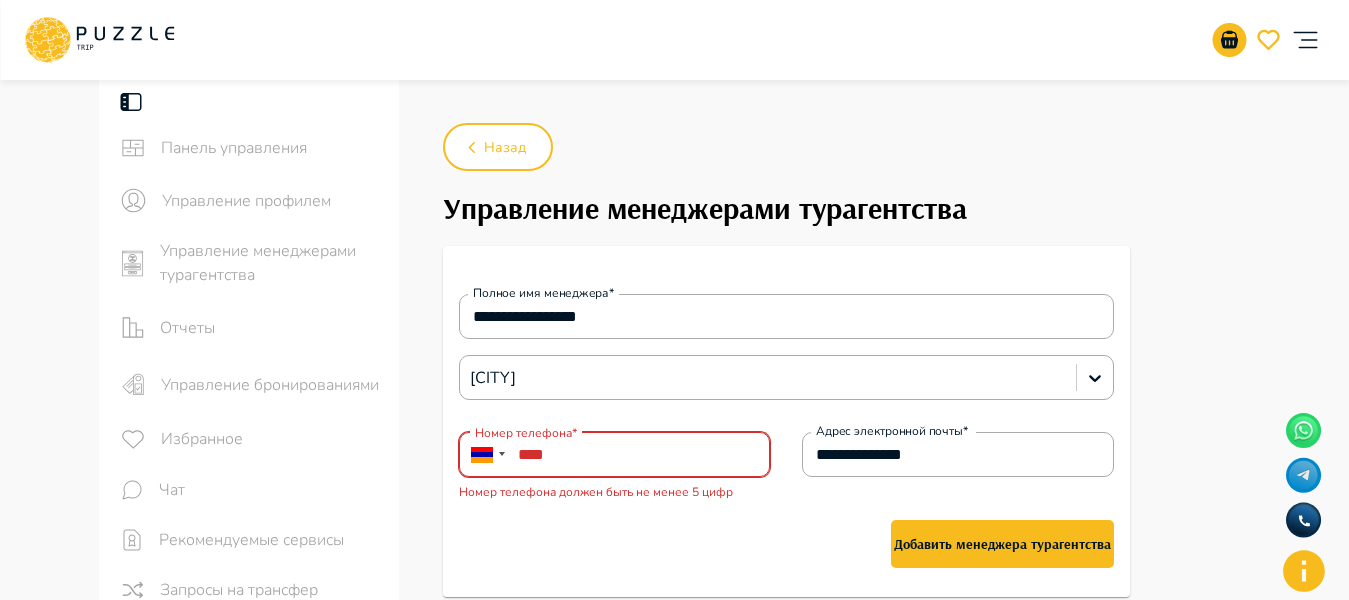 click on "****" at bounding box center [615, 454] 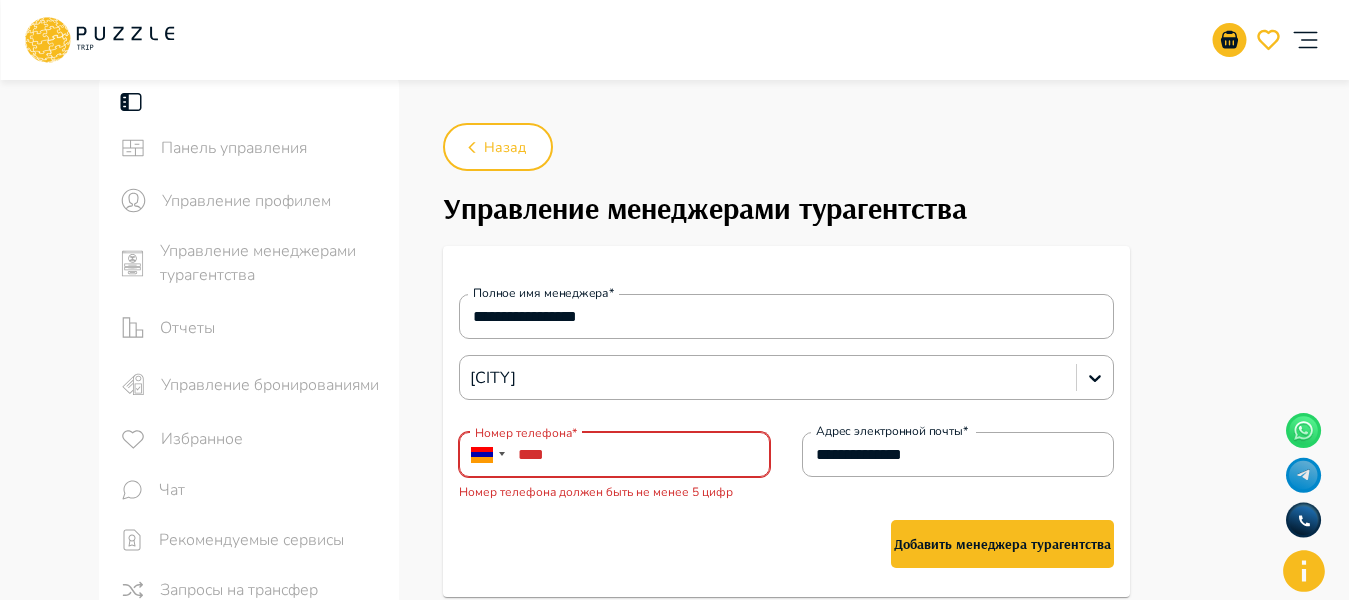 paste on "**********" 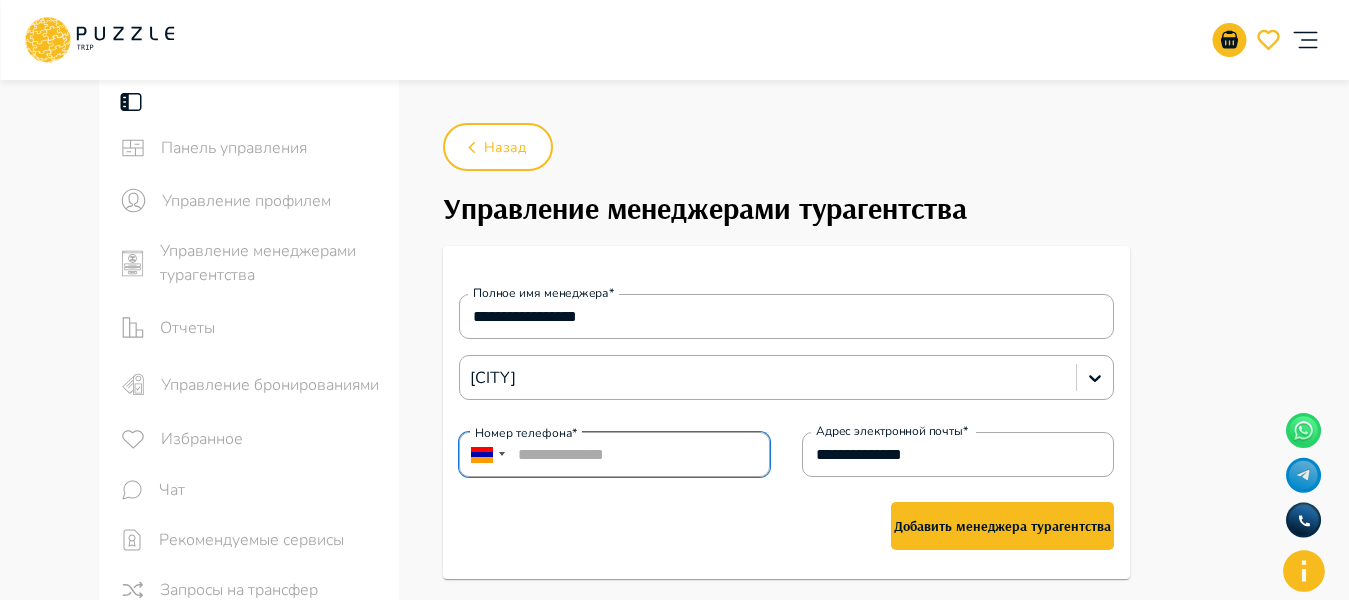 click on "**********" at bounding box center [615, 454] 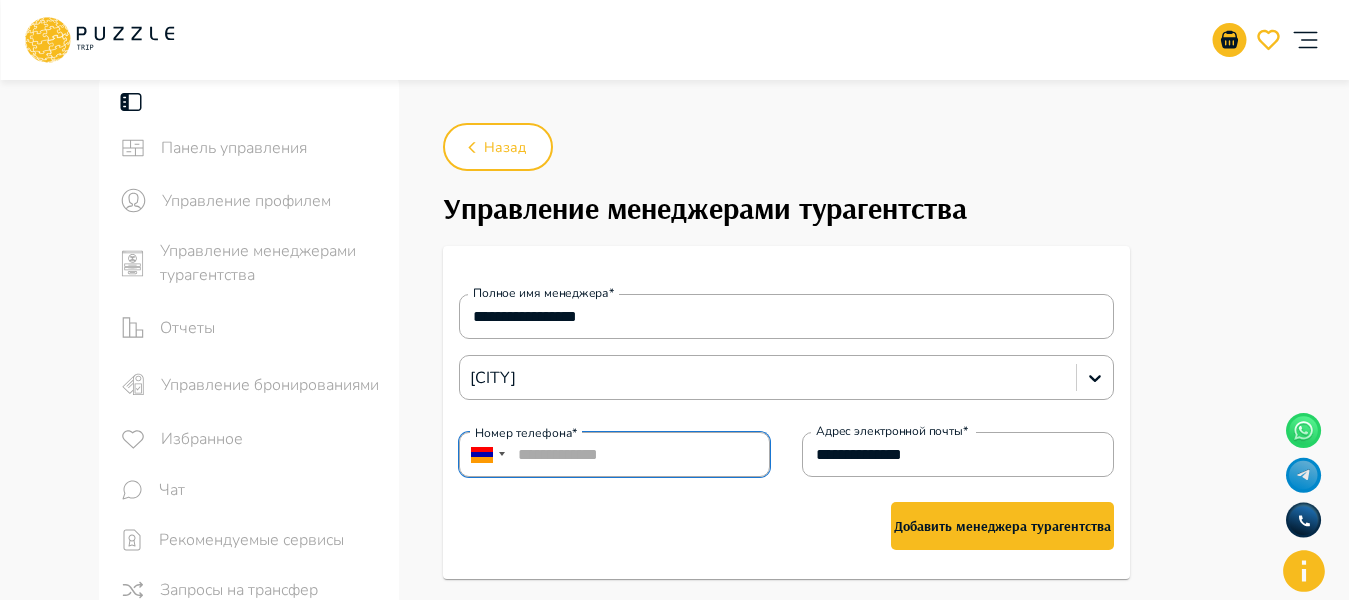 click on "**********" at bounding box center (615, 454) 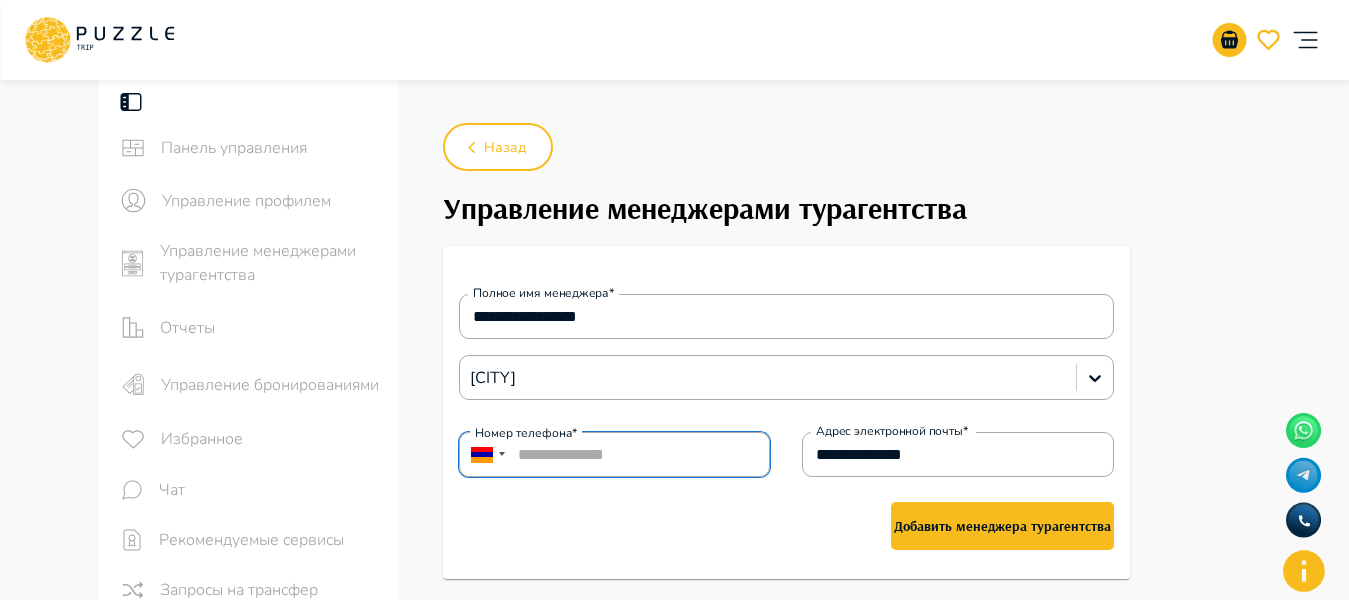 type on "**********" 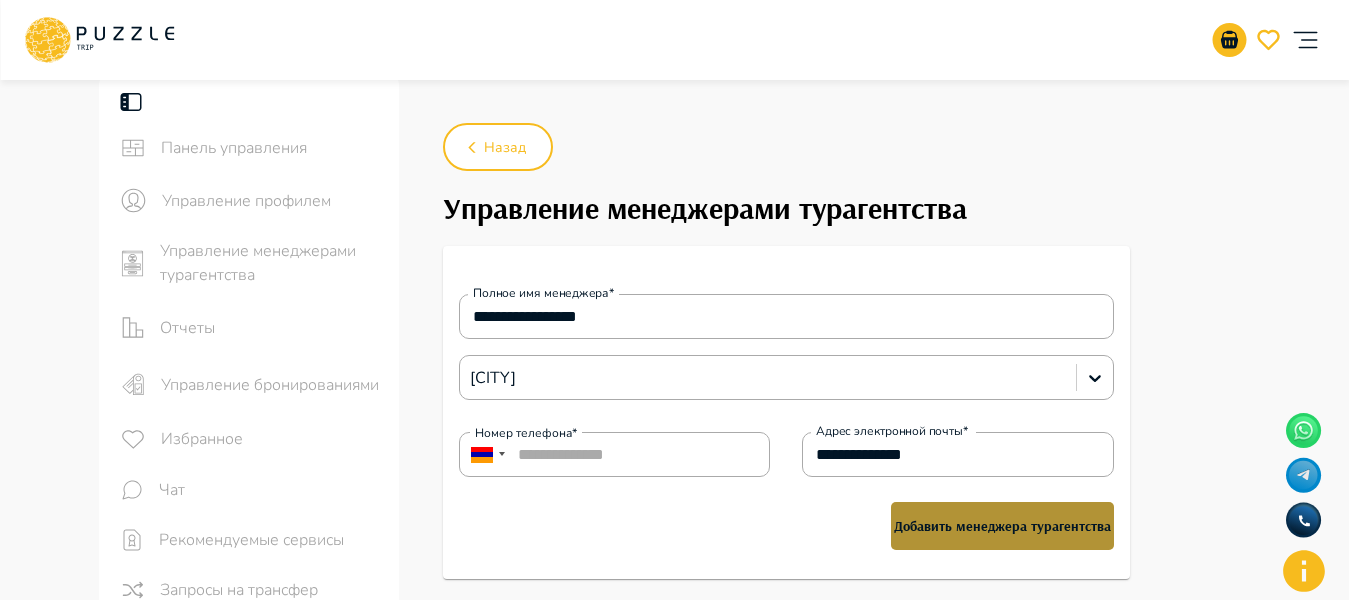 click on "Добавить менеджера турагентства" at bounding box center (1002, 526) 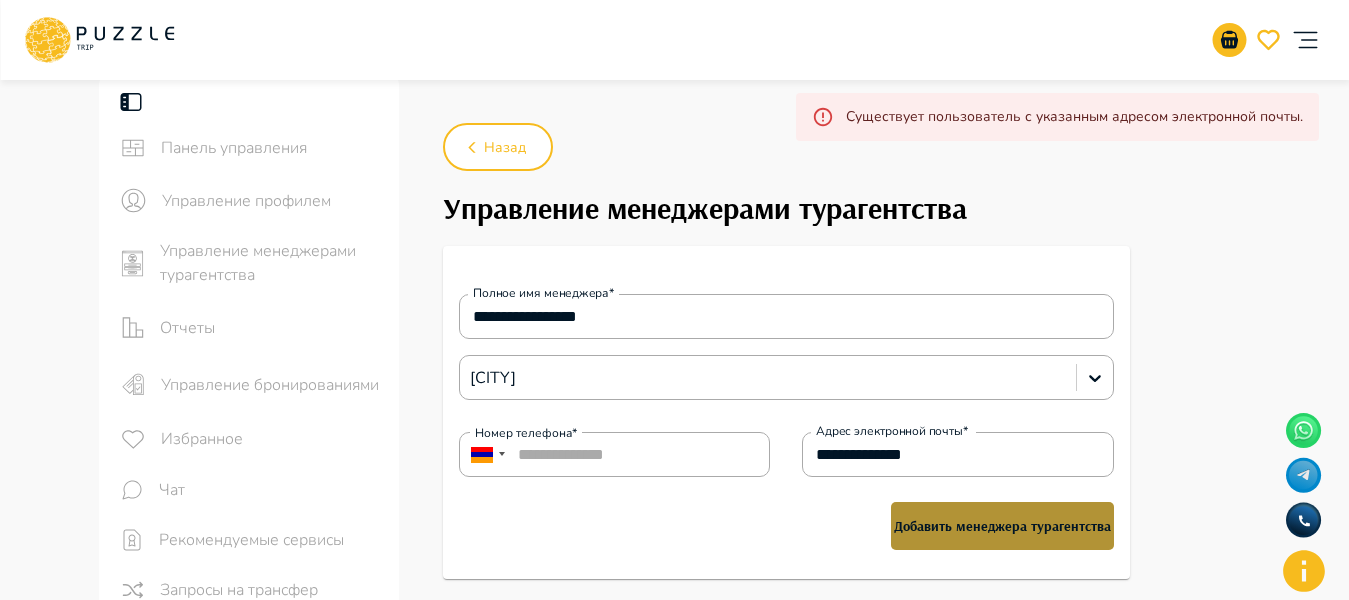 click on "Добавить менеджера турагентства" at bounding box center [1002, 526] 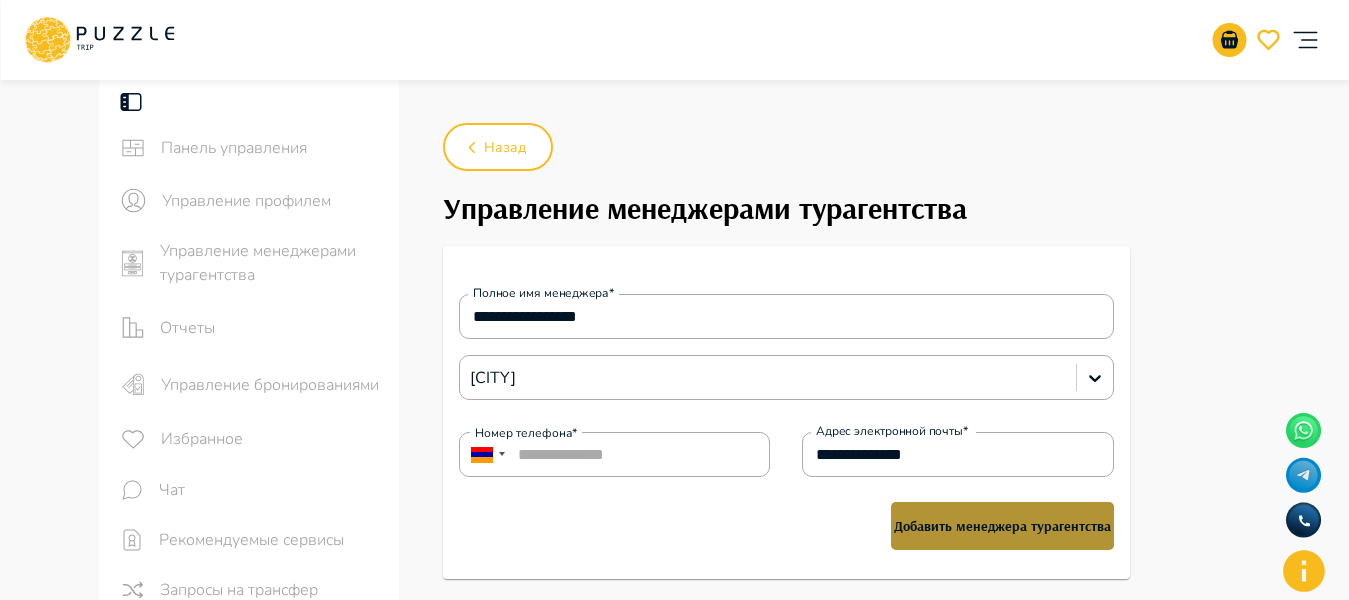 click on "Добавить менеджера турагентства" at bounding box center (1002, 526) 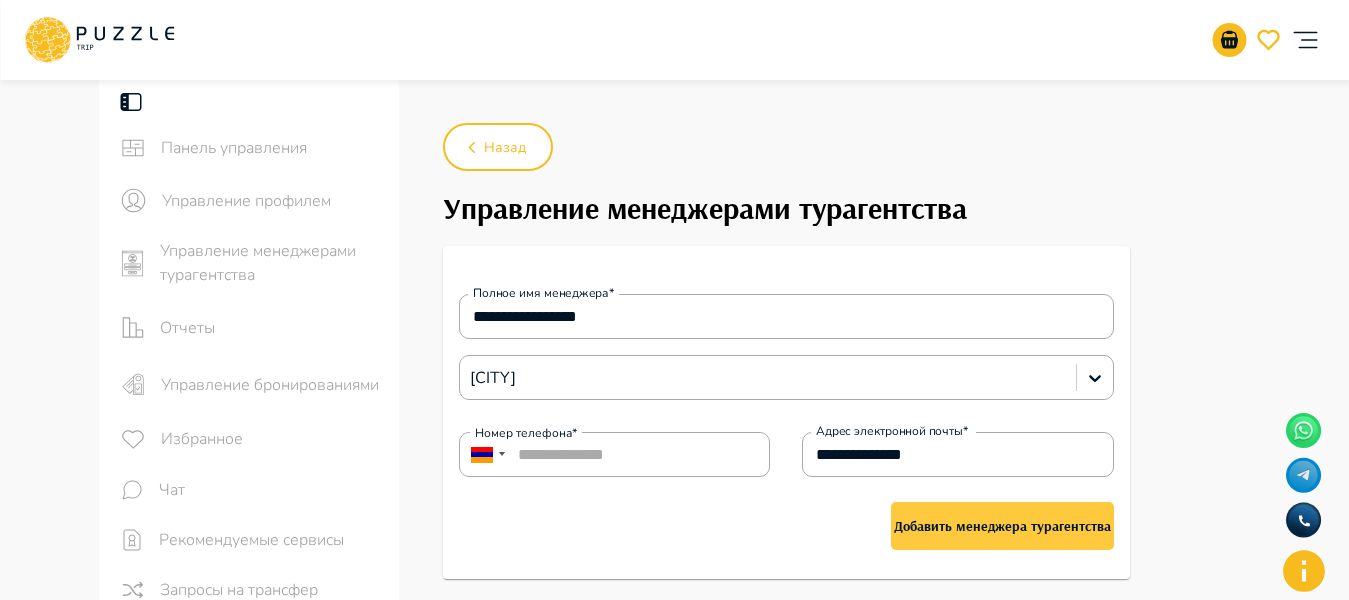 click on "Добавить менеджера турагентства" at bounding box center [1002, 526] 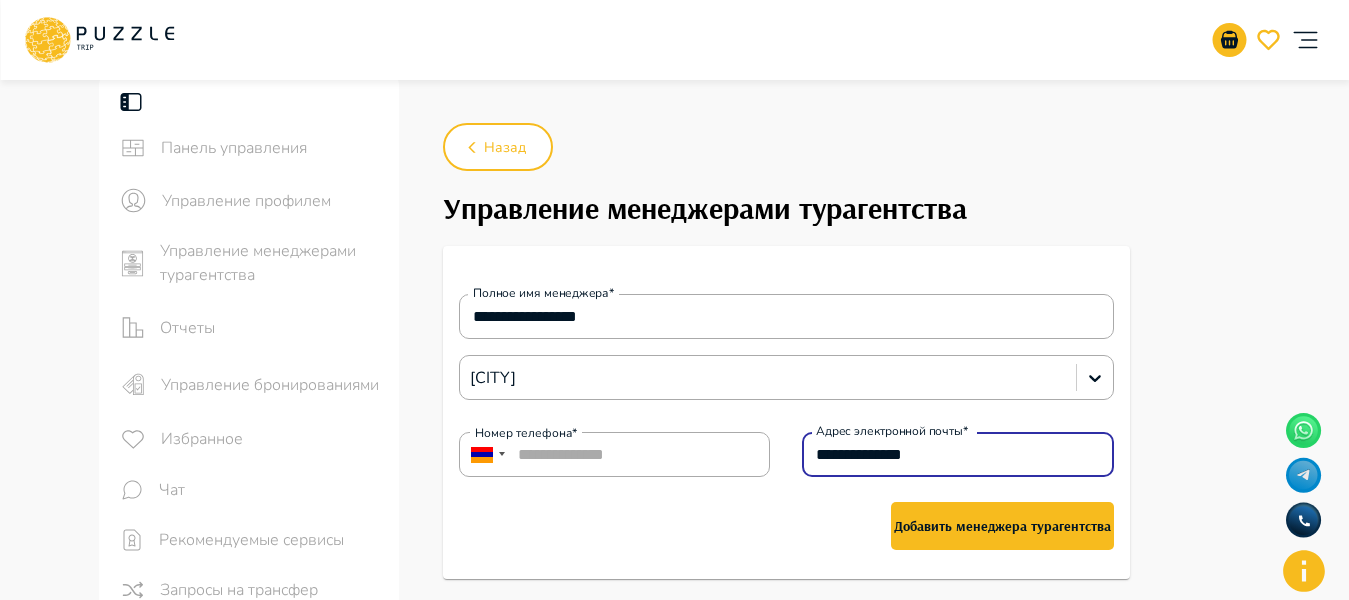 click on "**********" at bounding box center (958, 455) 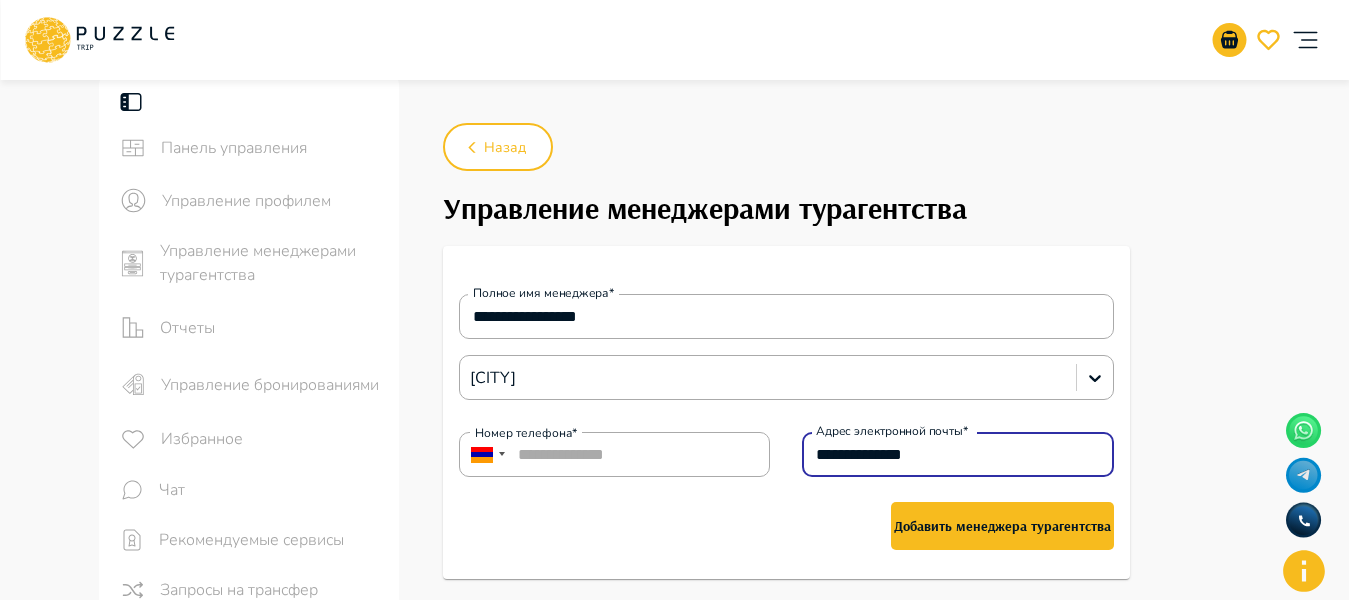 drag, startPoint x: 882, startPoint y: 444, endPoint x: 797, endPoint y: 451, distance: 85.28775 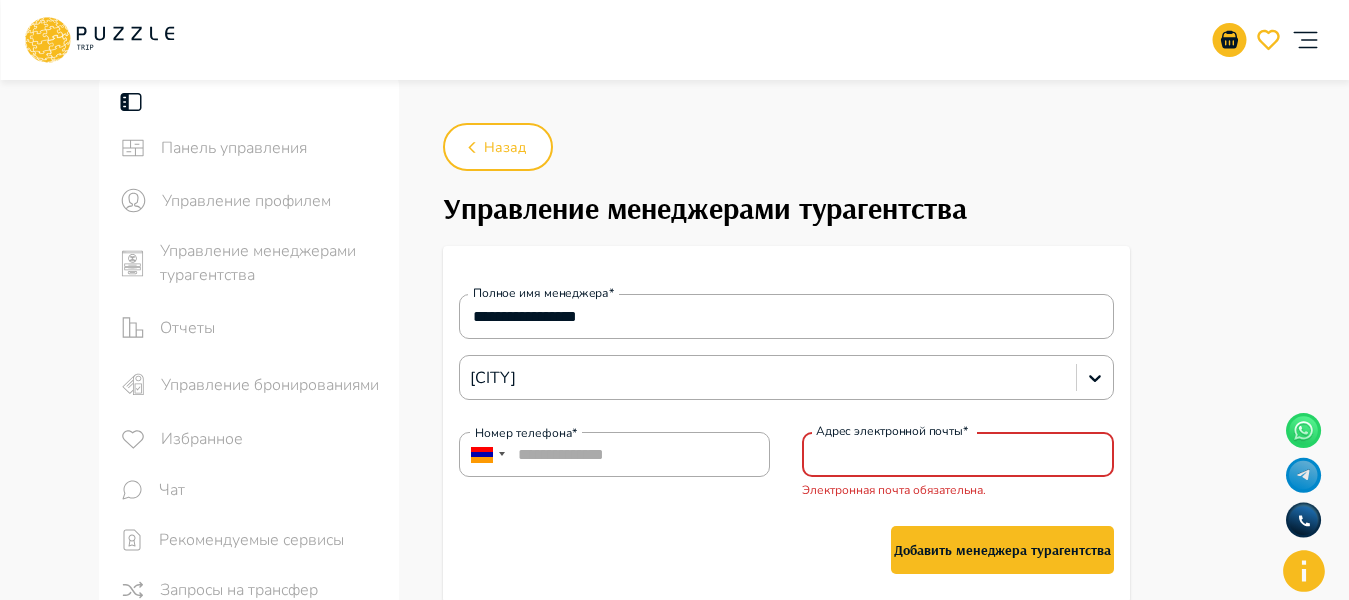 paste on "**********" 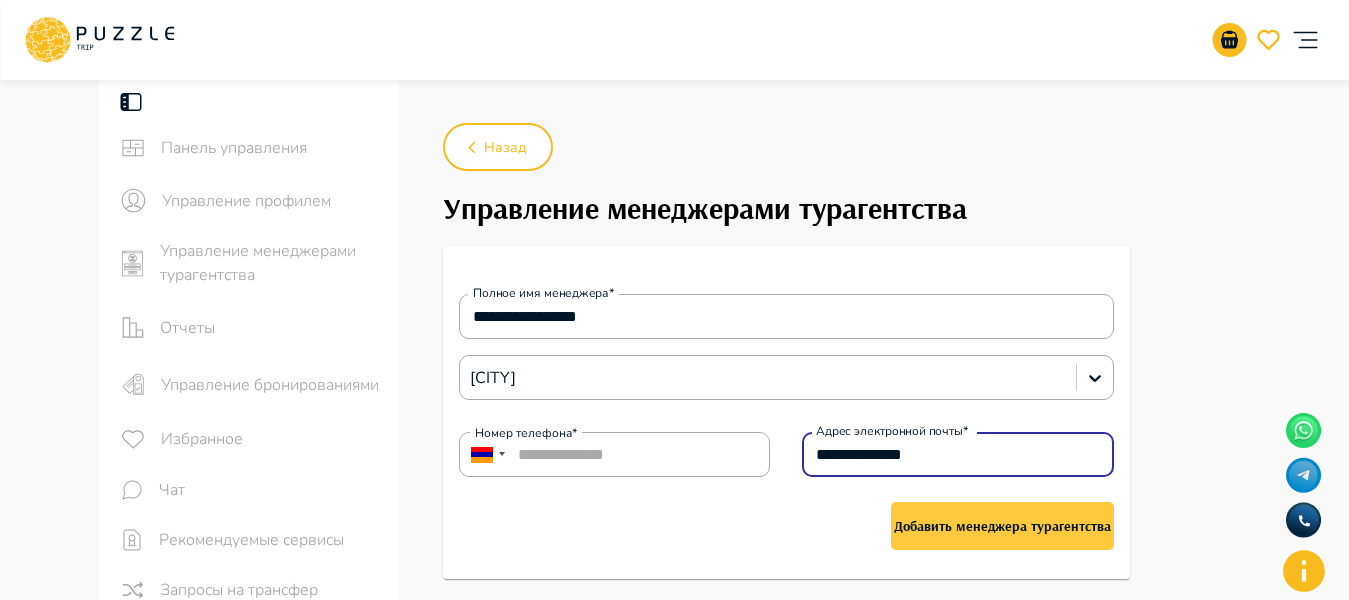 type on "**********" 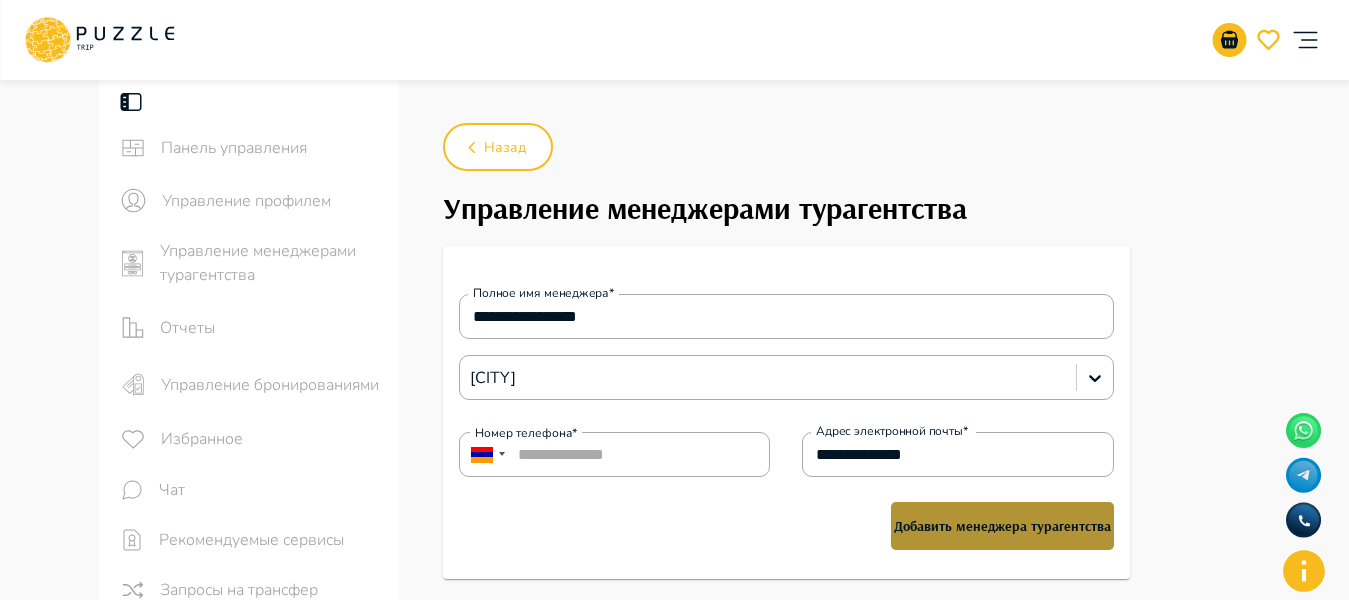 click on "Добавить менеджера турагентства" at bounding box center (1002, 526) 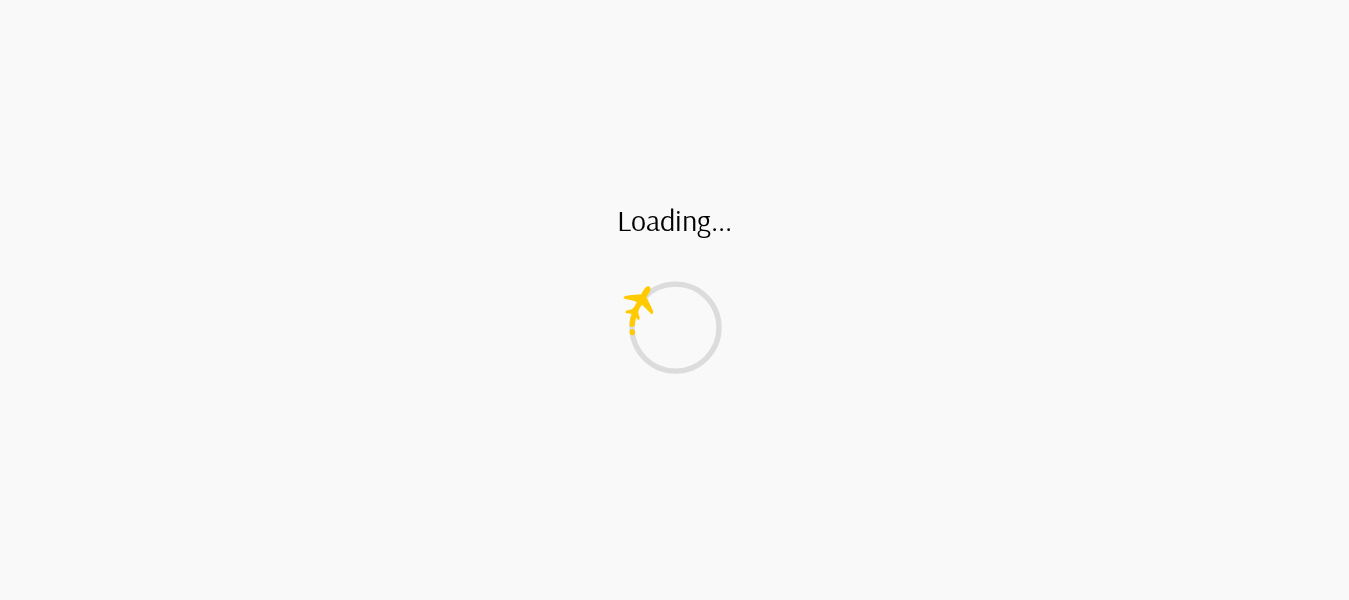 click on "Loading..." at bounding box center (674, 300) 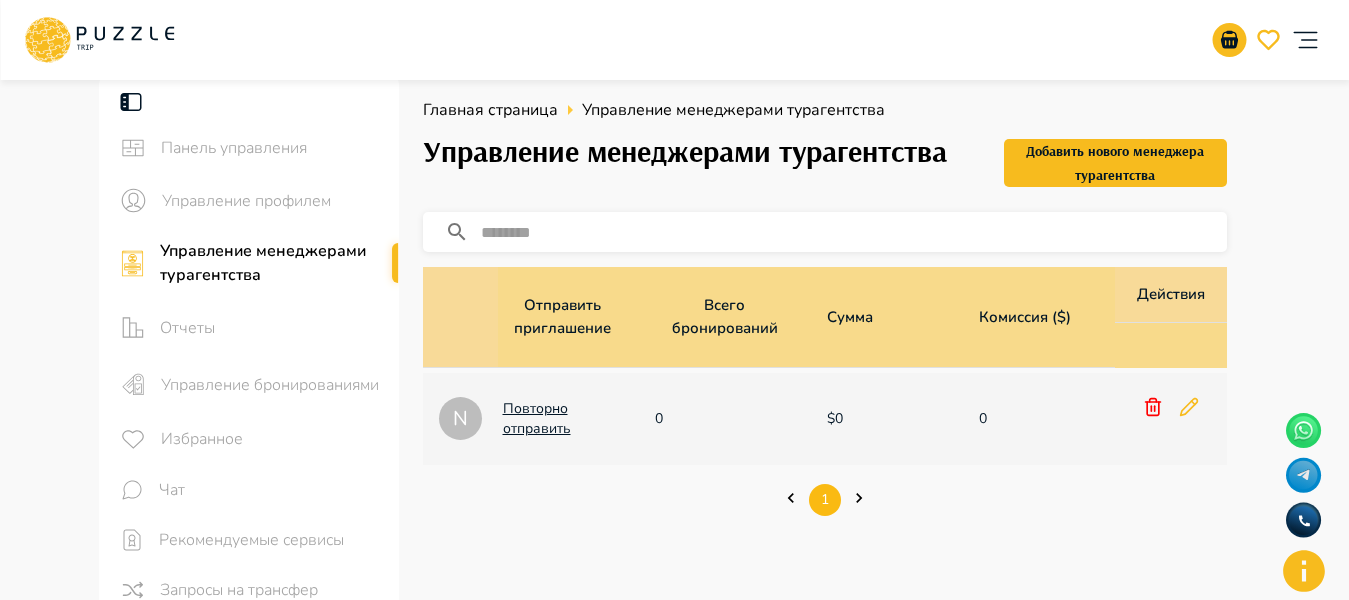 scroll, scrollTop: 0, scrollLeft: 348, axis: horizontal 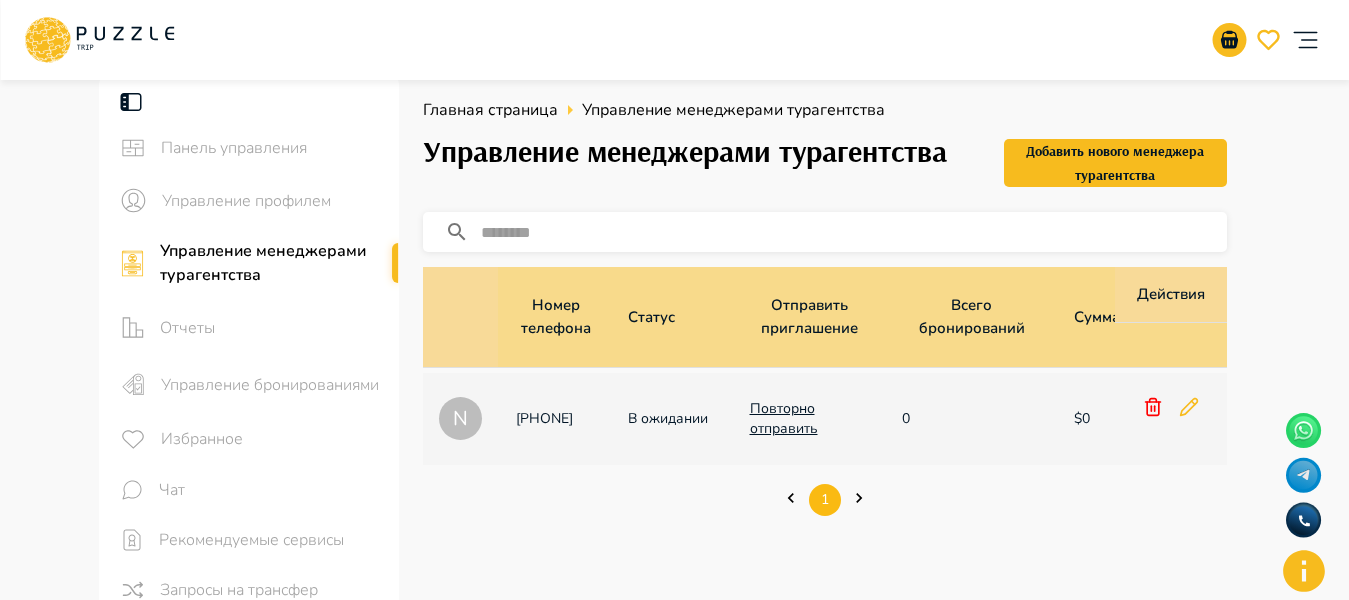 click on "Панель управления" at bounding box center (249, 148) 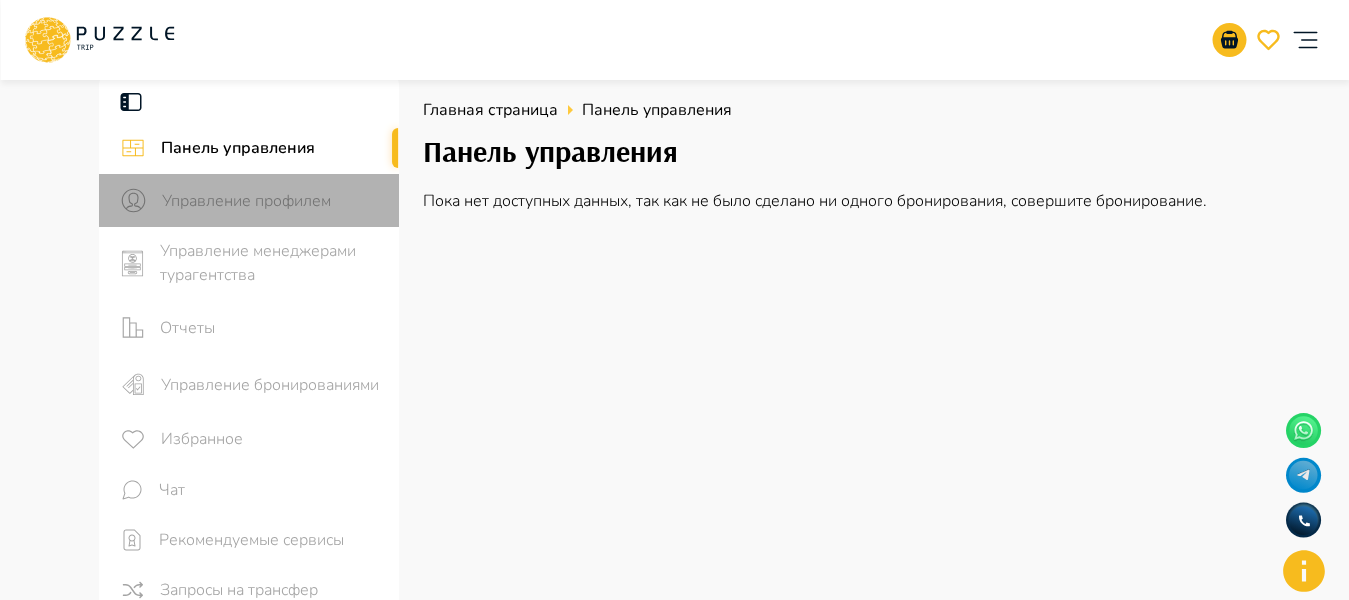 click on "Управление профилем" at bounding box center [272, 201] 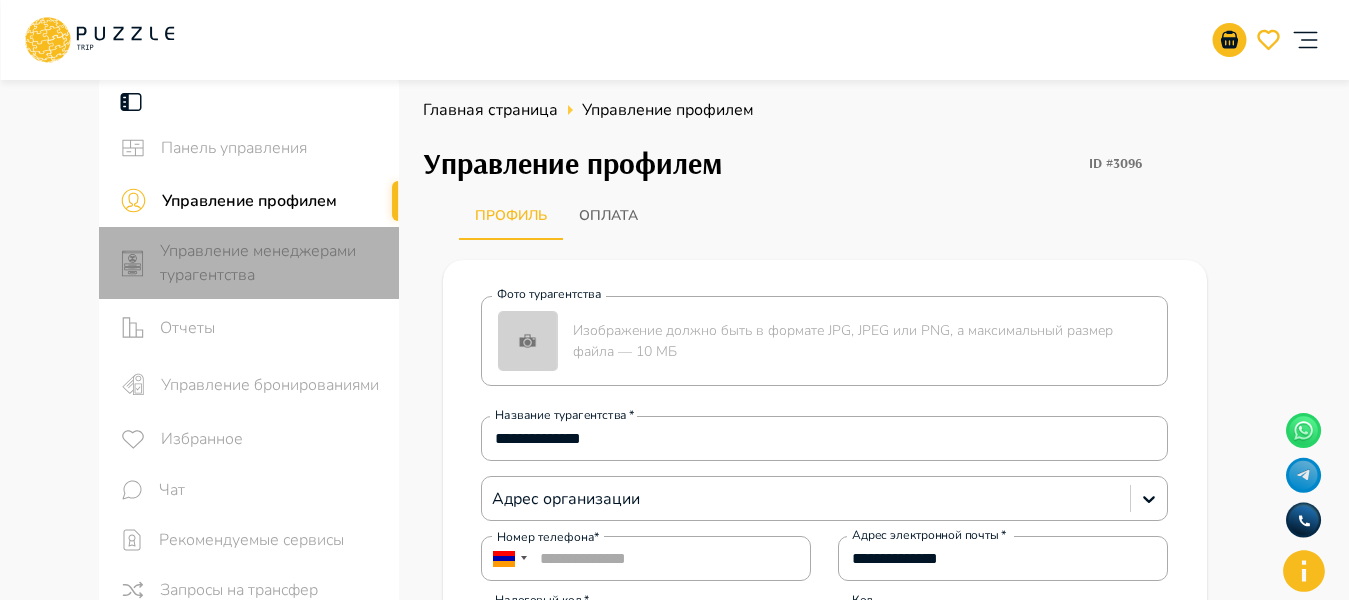 click on "Управление менеджерами турагентства" at bounding box center [271, 263] 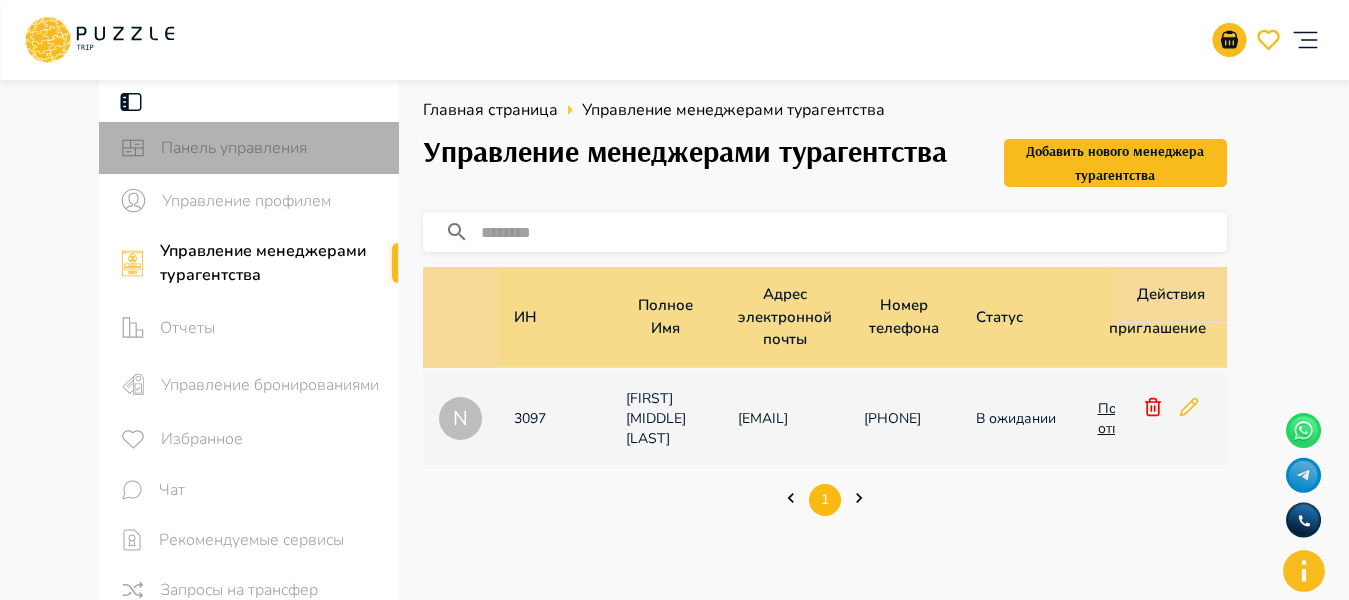 click on "Панель управления" at bounding box center (272, 148) 